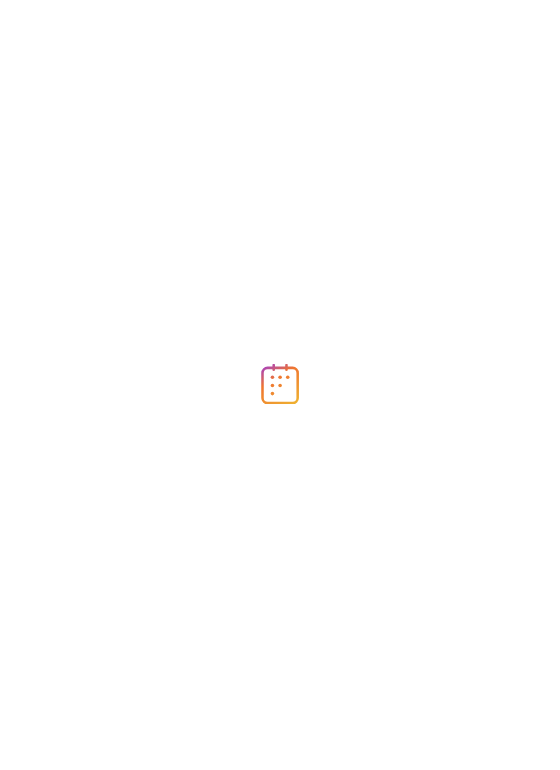 scroll, scrollTop: 0, scrollLeft: 0, axis: both 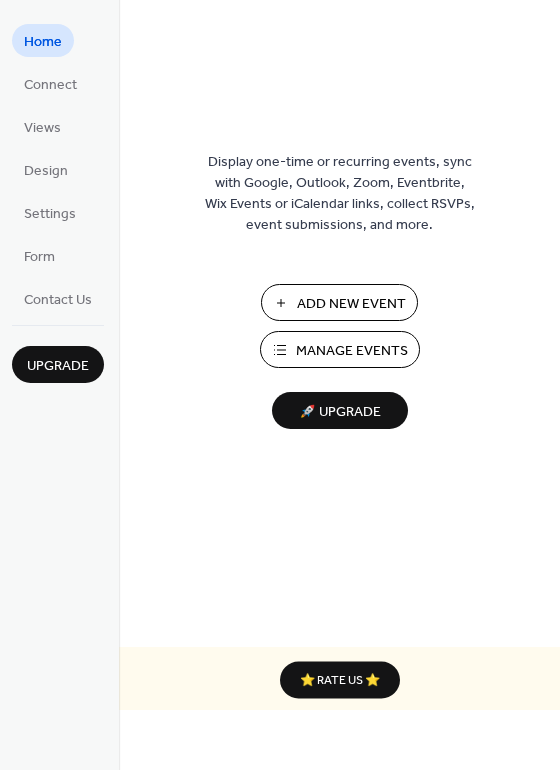 click on "Manage Events" at bounding box center [352, 351] 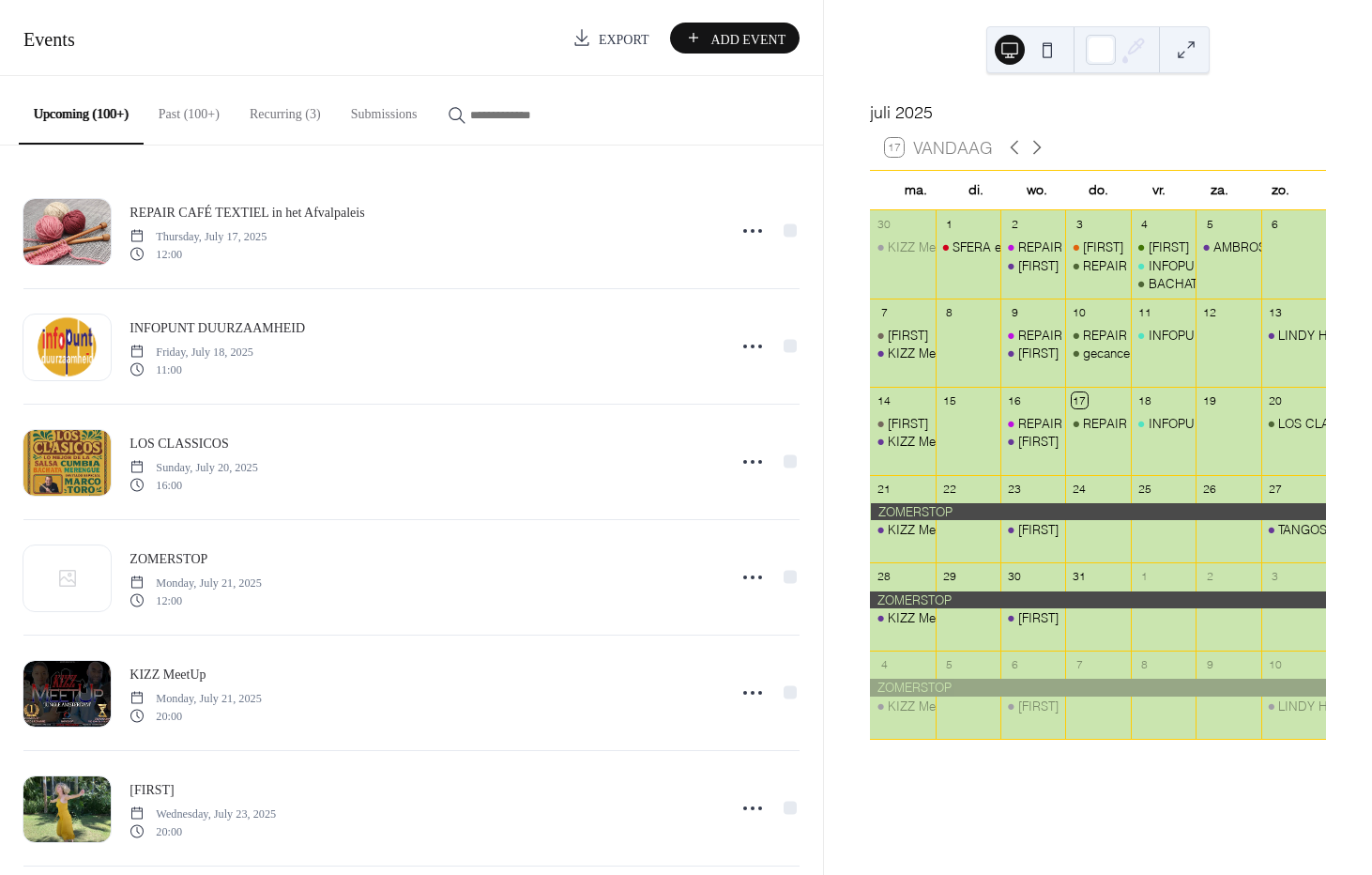 scroll, scrollTop: 0, scrollLeft: 0, axis: both 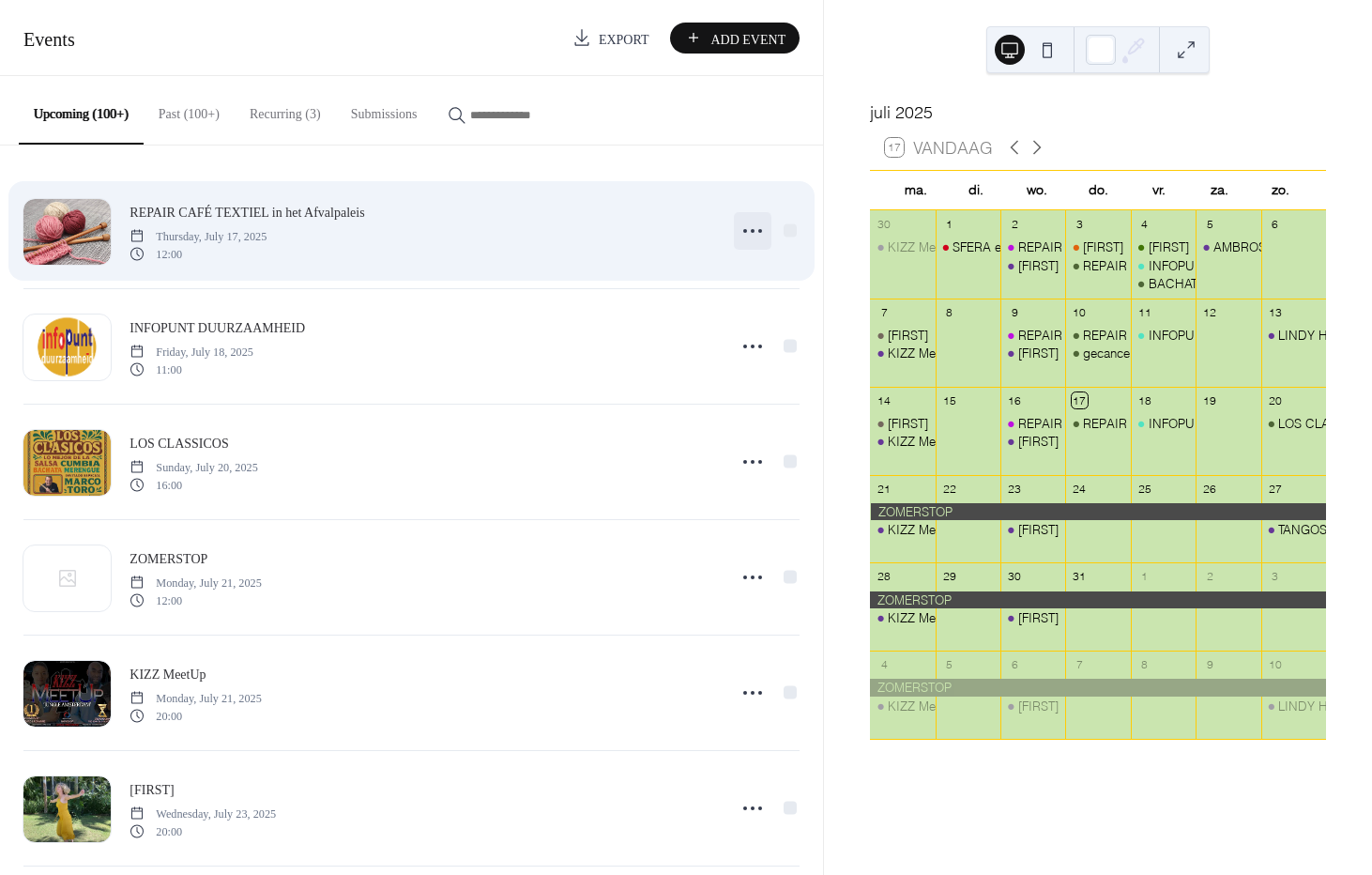 click 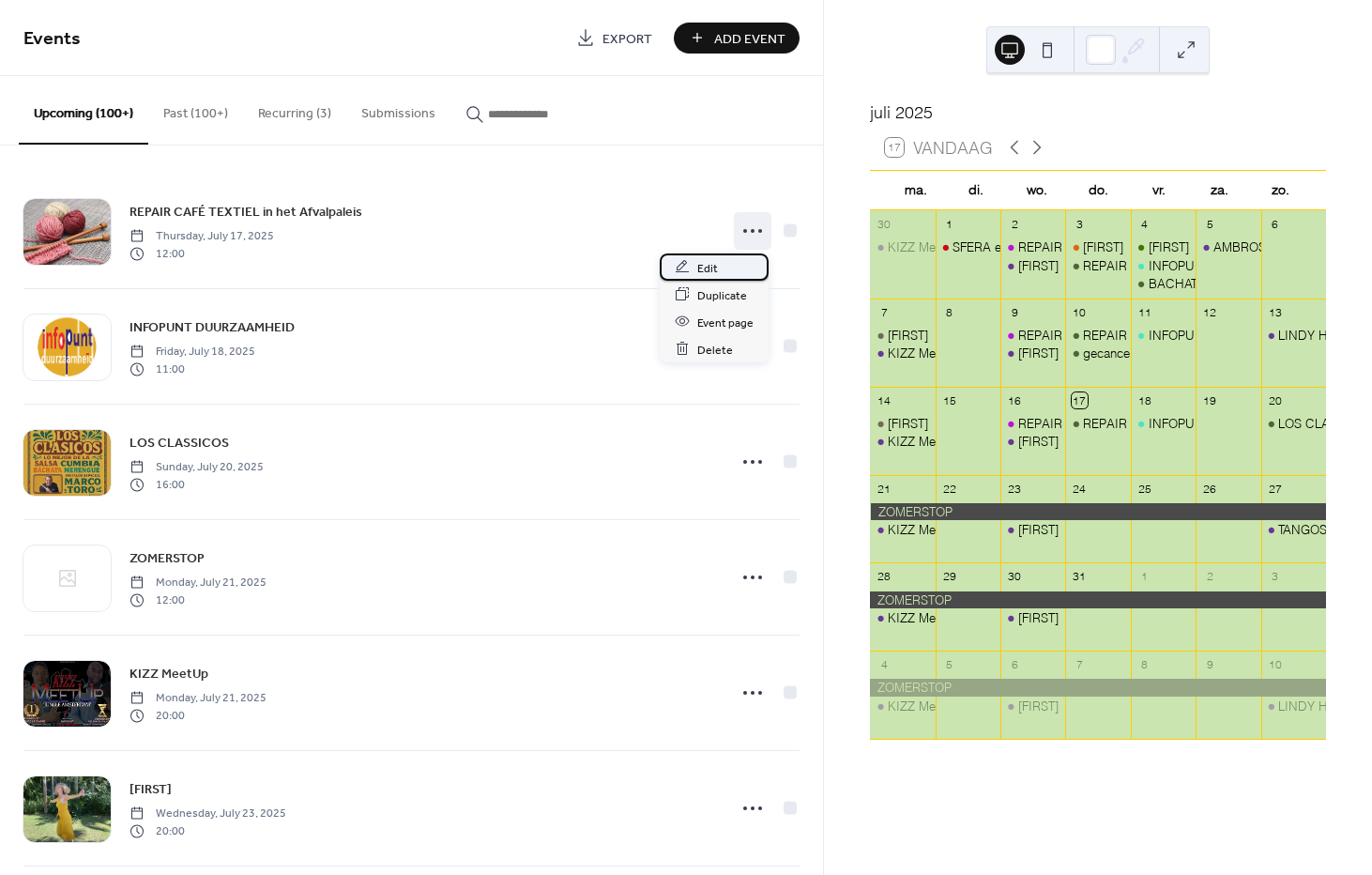click on "Edit" at bounding box center [708, 268] 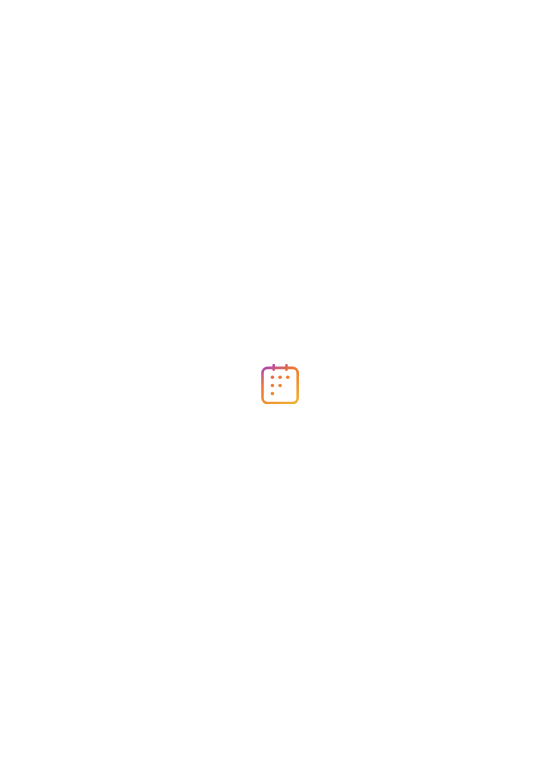 scroll, scrollTop: 0, scrollLeft: 0, axis: both 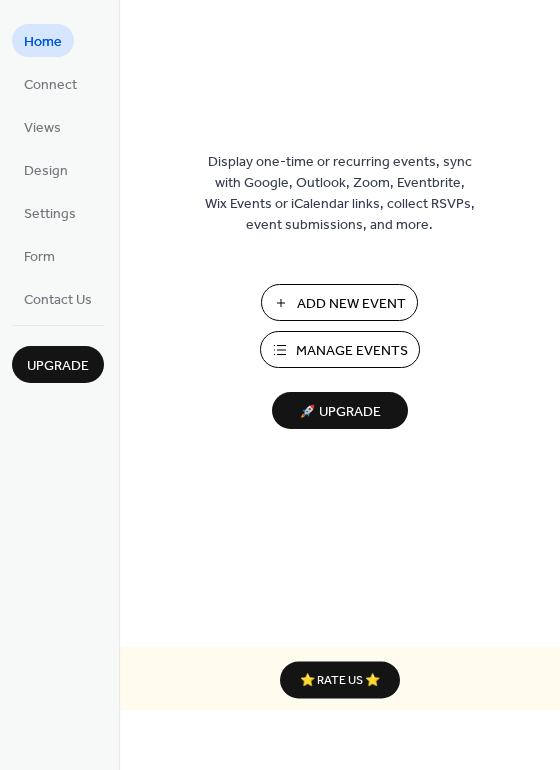 click on "Manage Events" at bounding box center (352, 351) 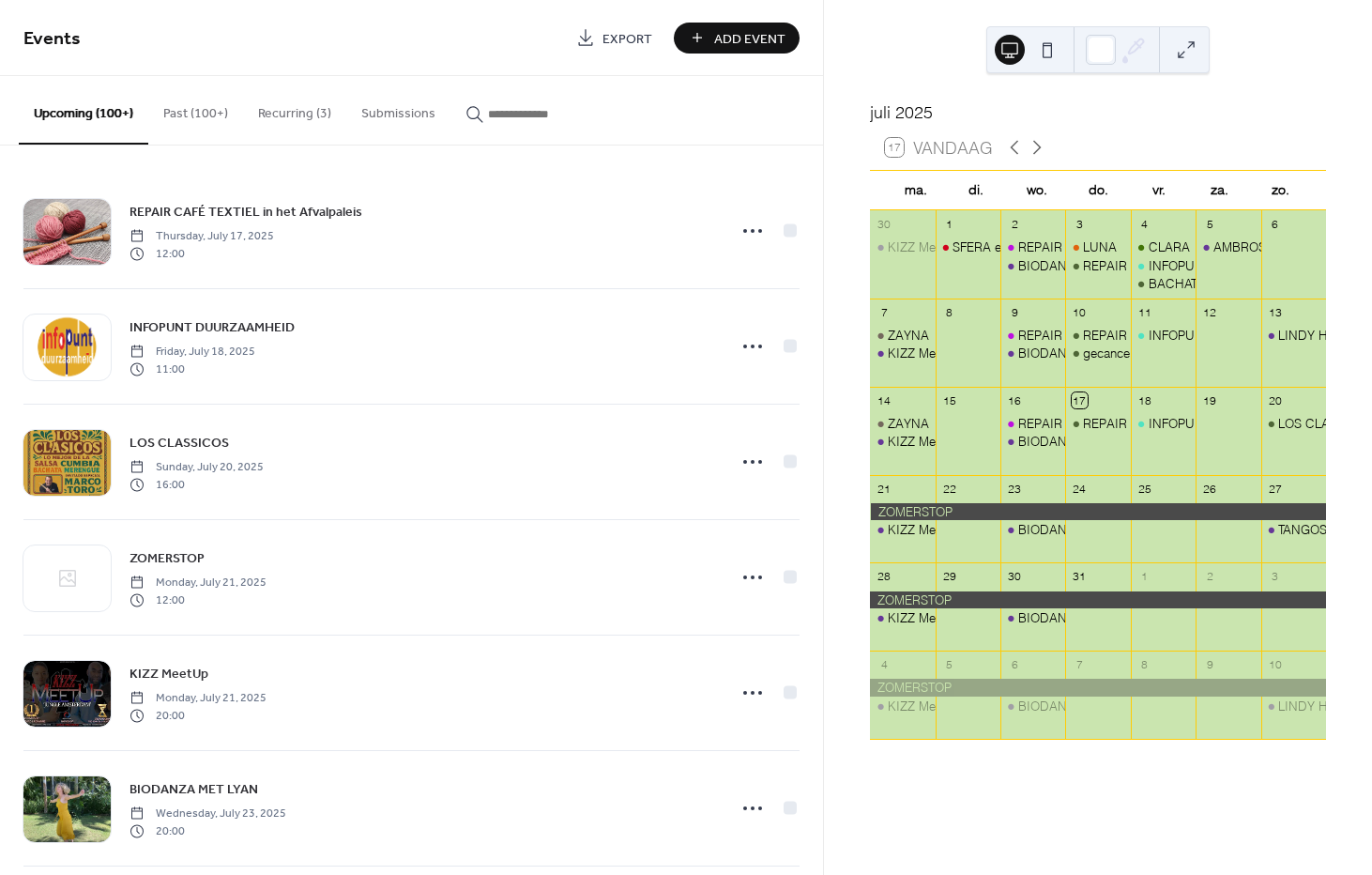 scroll, scrollTop: 0, scrollLeft: 0, axis: both 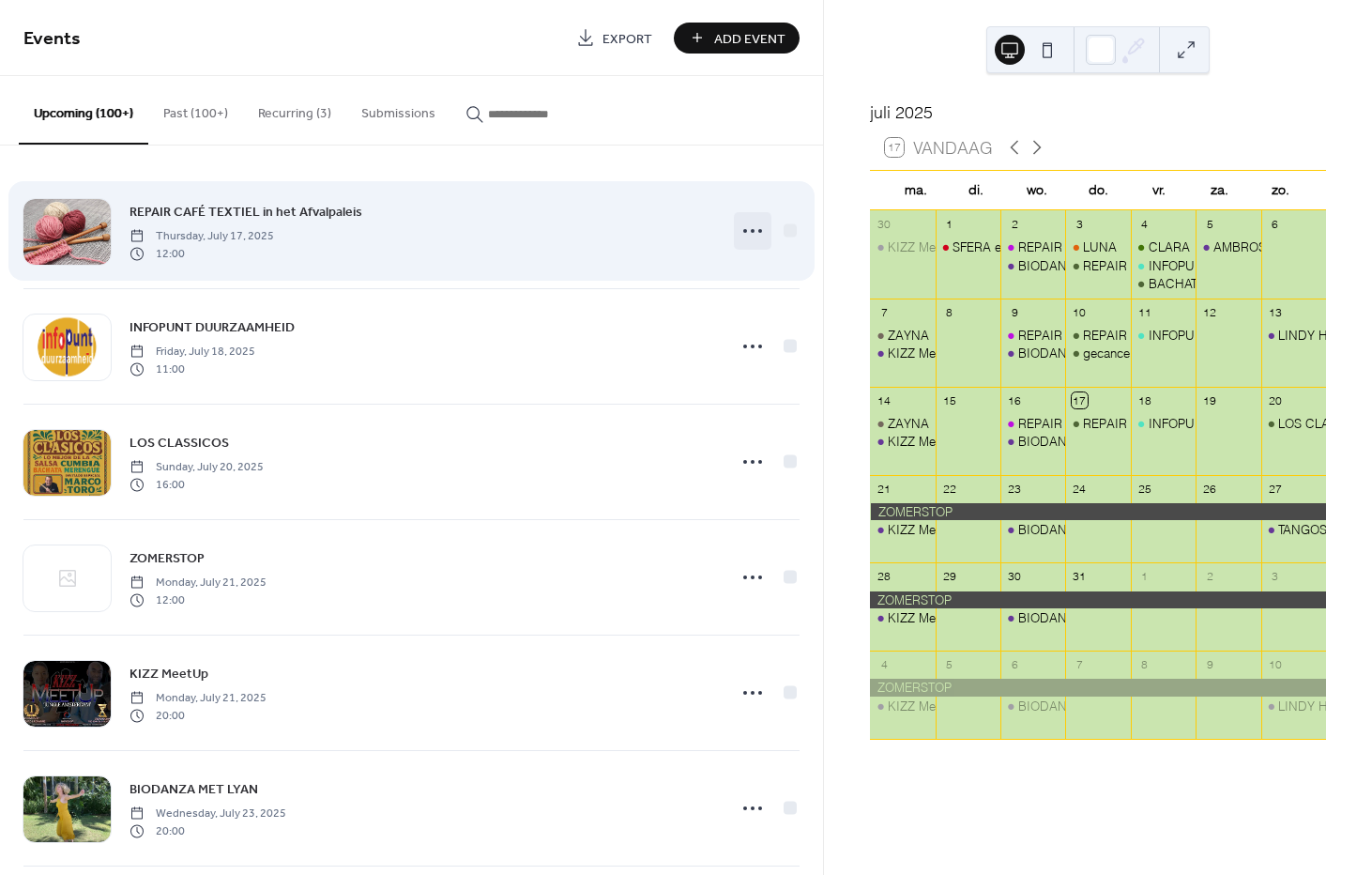 click 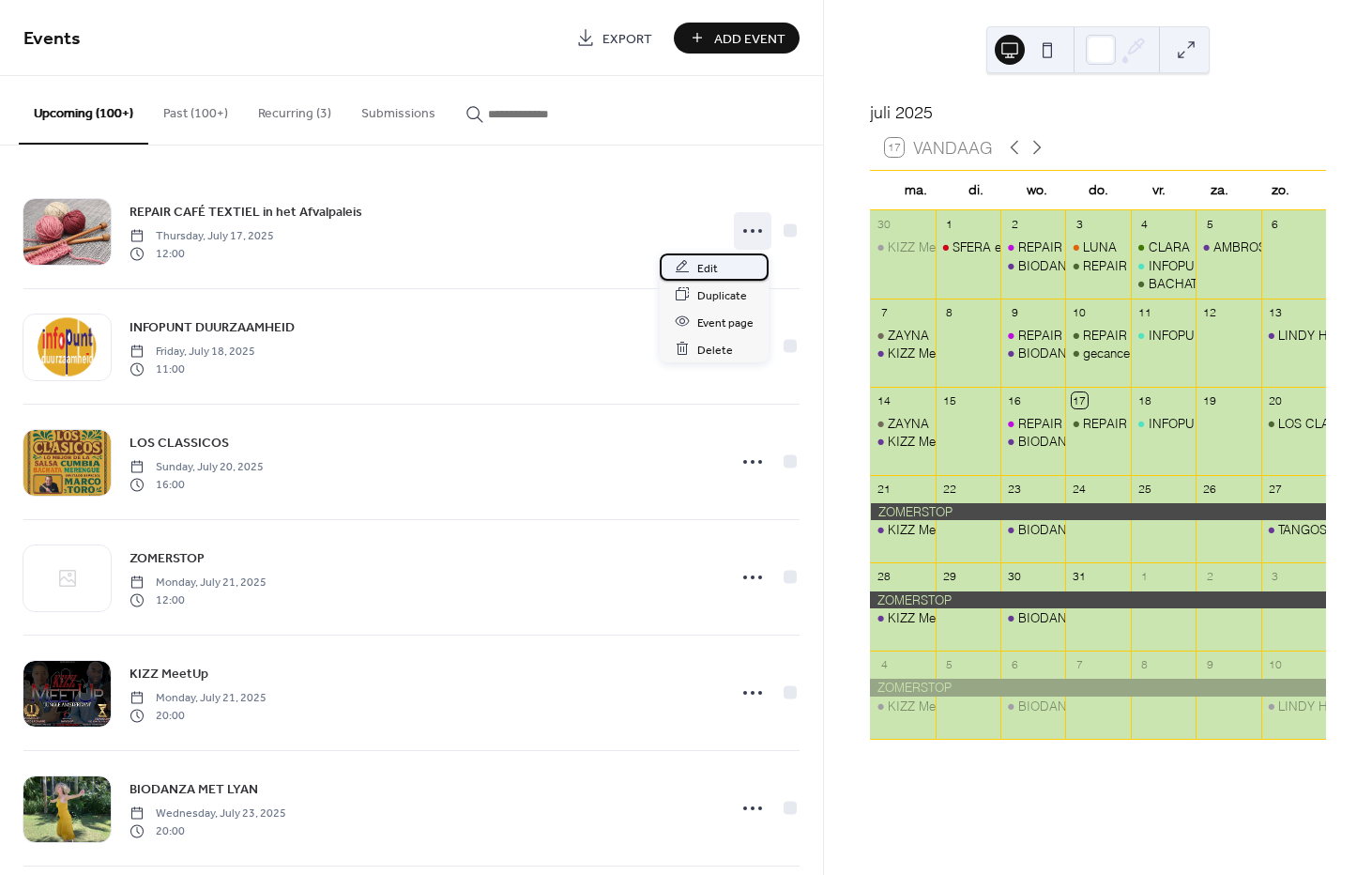 click on "Edit" at bounding box center (714, 267) 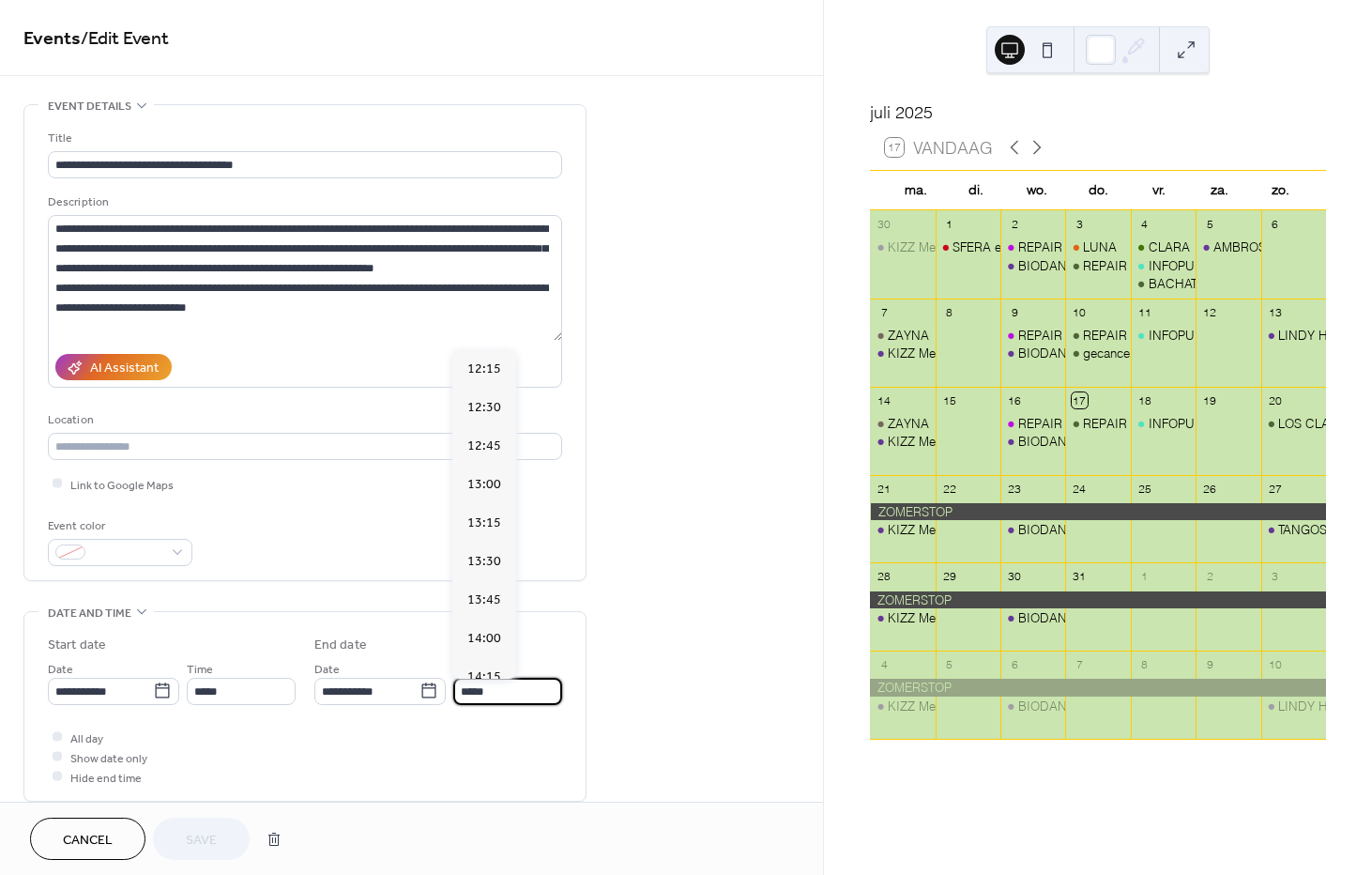 scroll, scrollTop: 556, scrollLeft: 0, axis: vertical 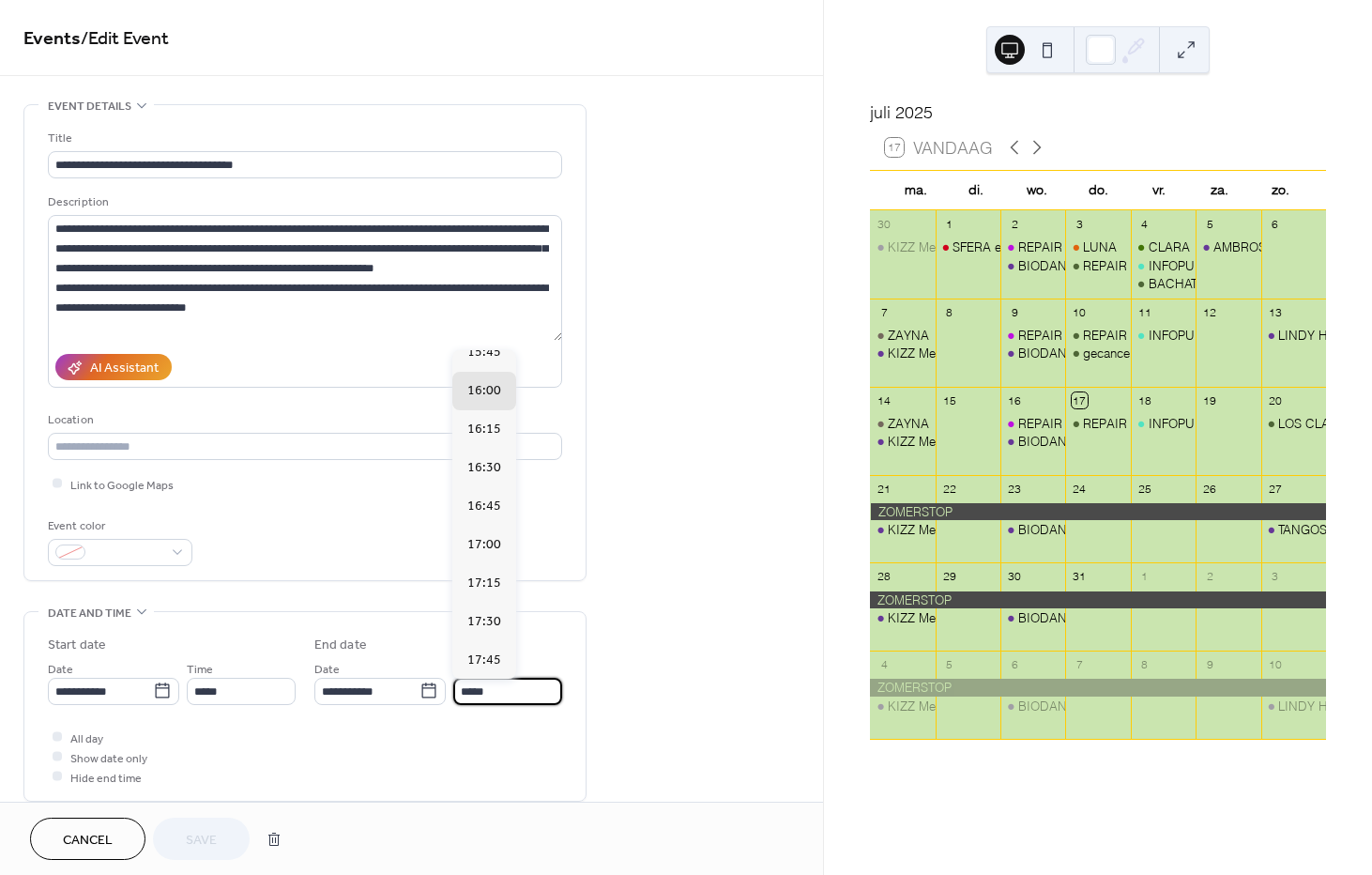 click on "*****" at bounding box center [508, 691] 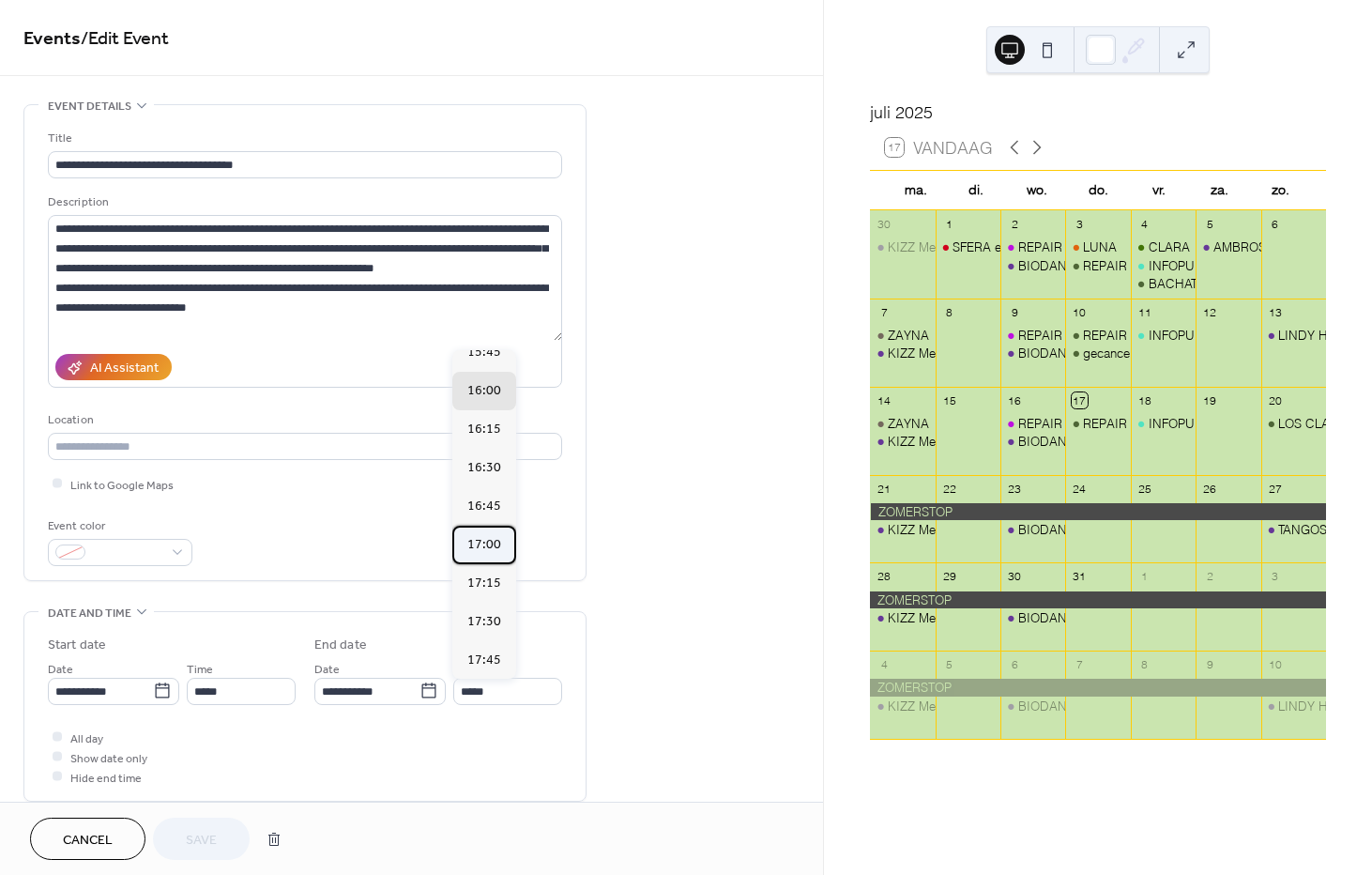 click on "17:00" at bounding box center (484, 544) 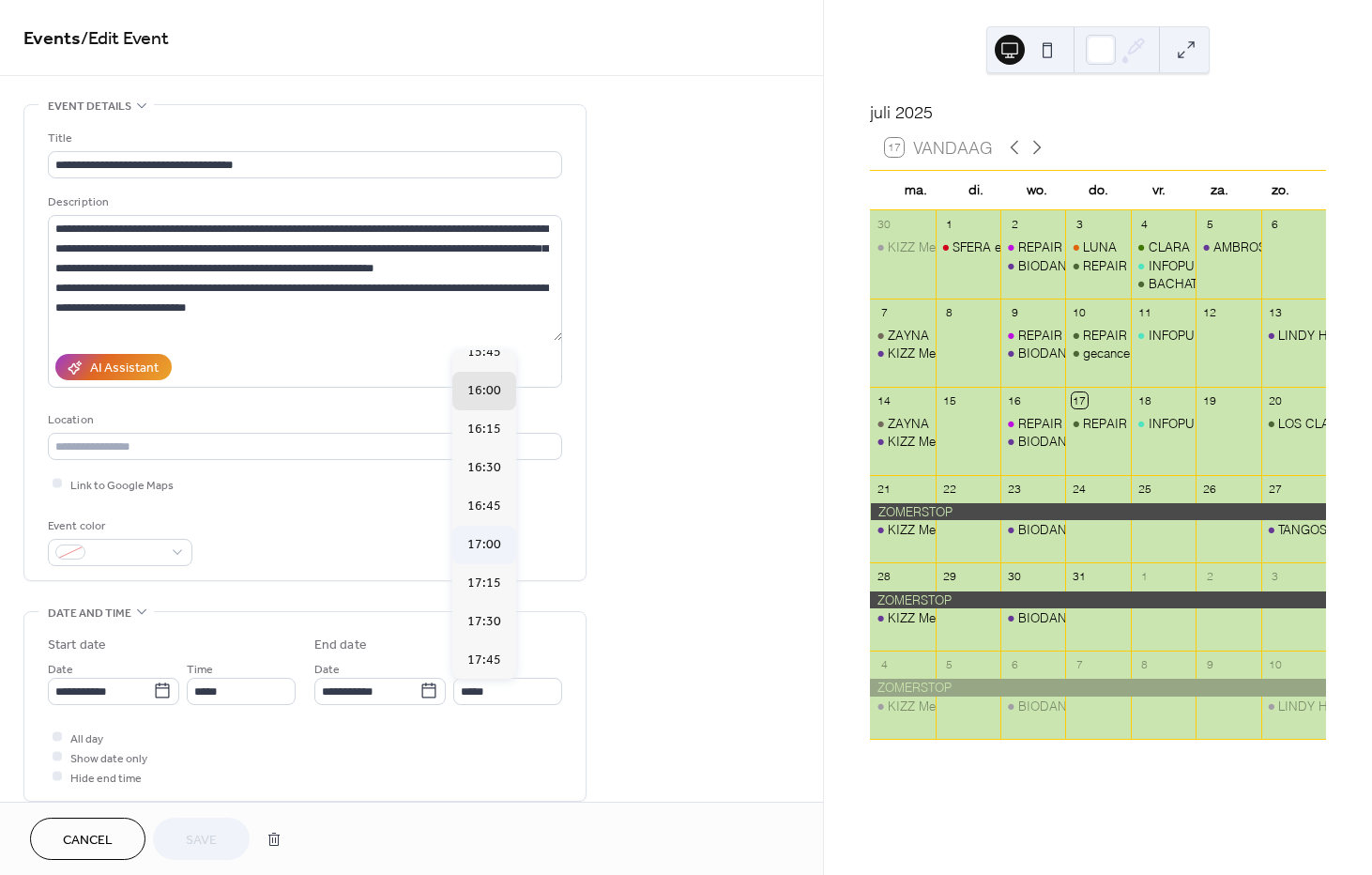 type on "*****" 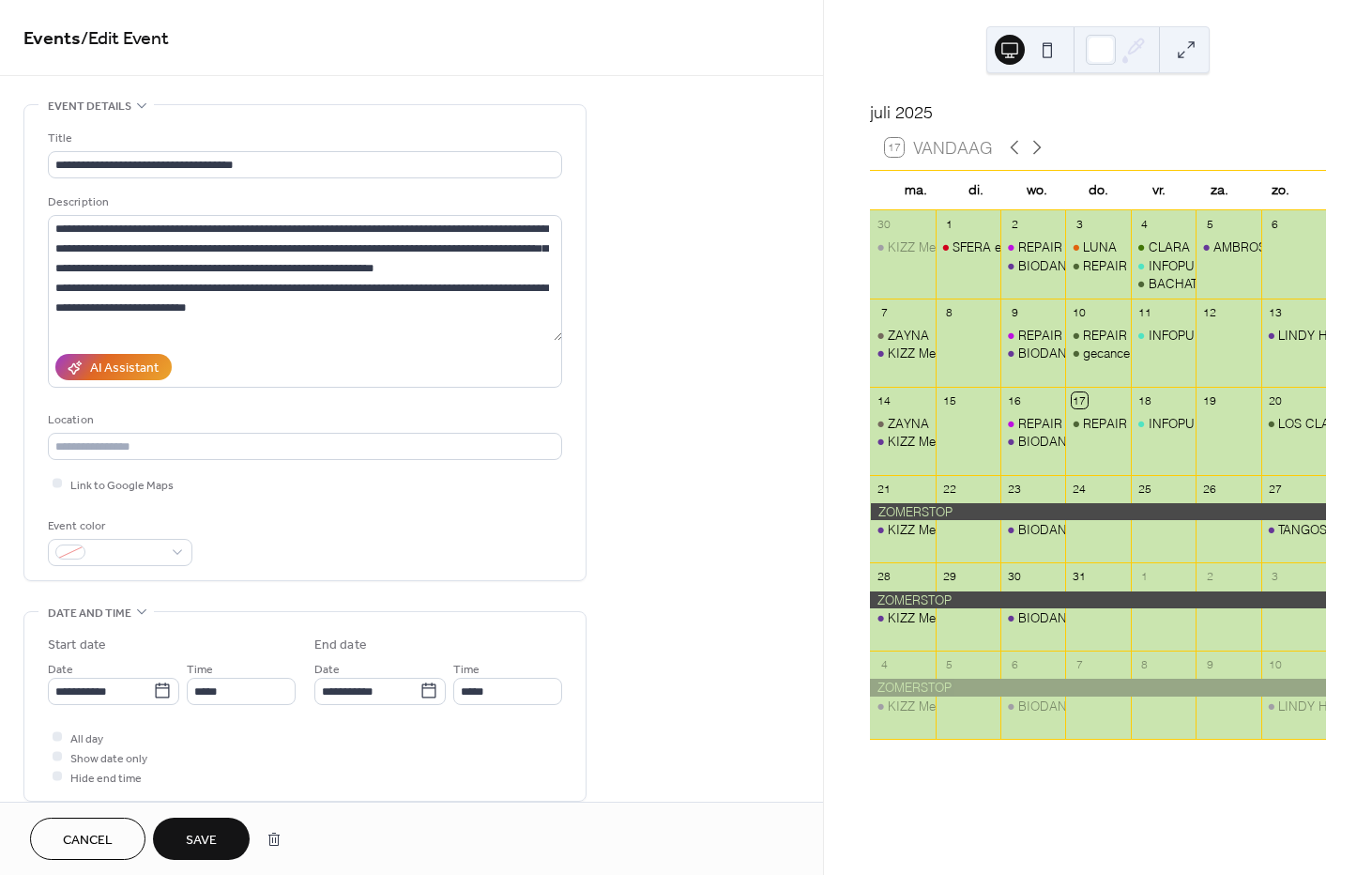 click on "Save" at bounding box center (201, 840) 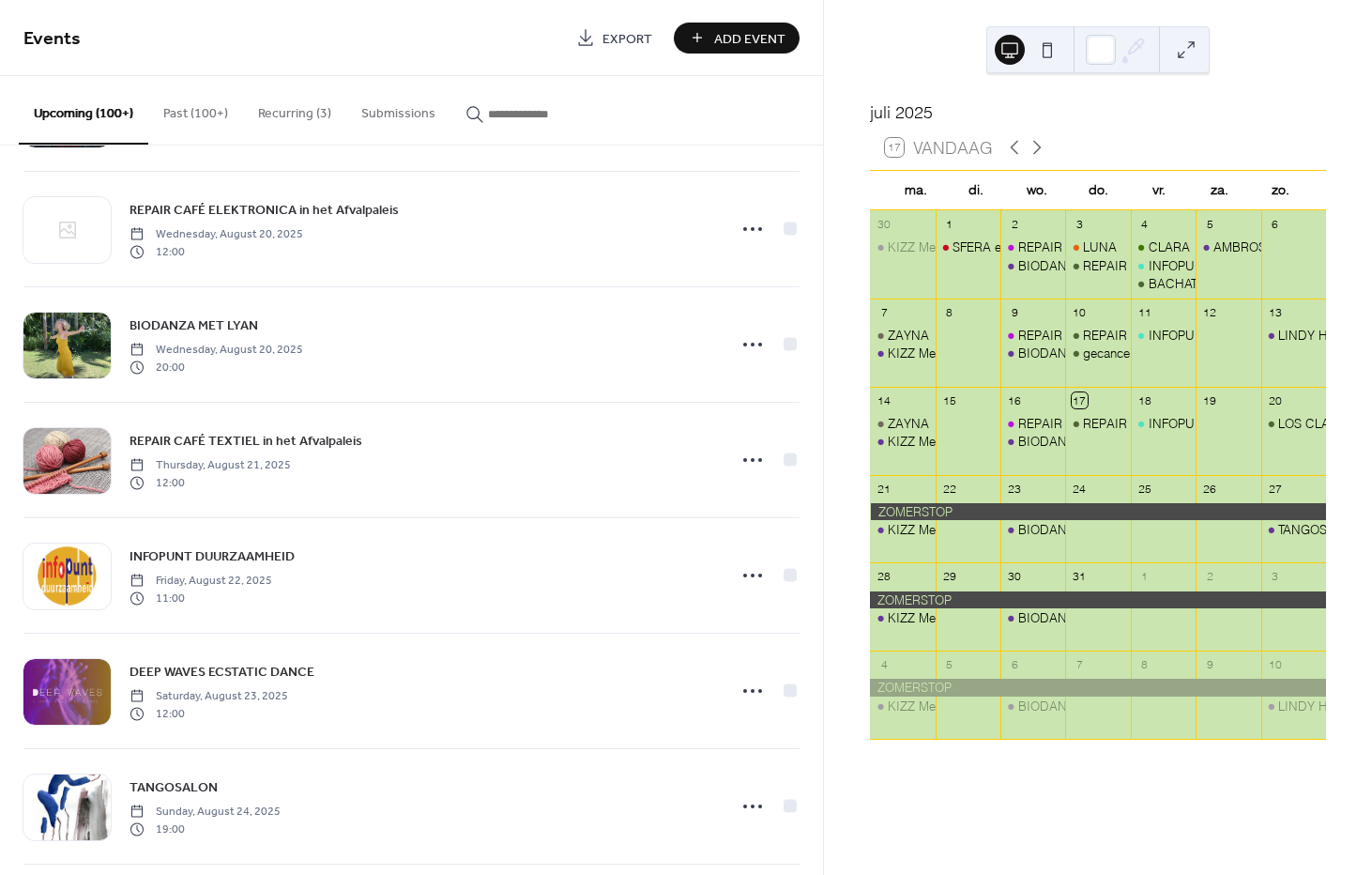 scroll, scrollTop: 1878, scrollLeft: 0, axis: vertical 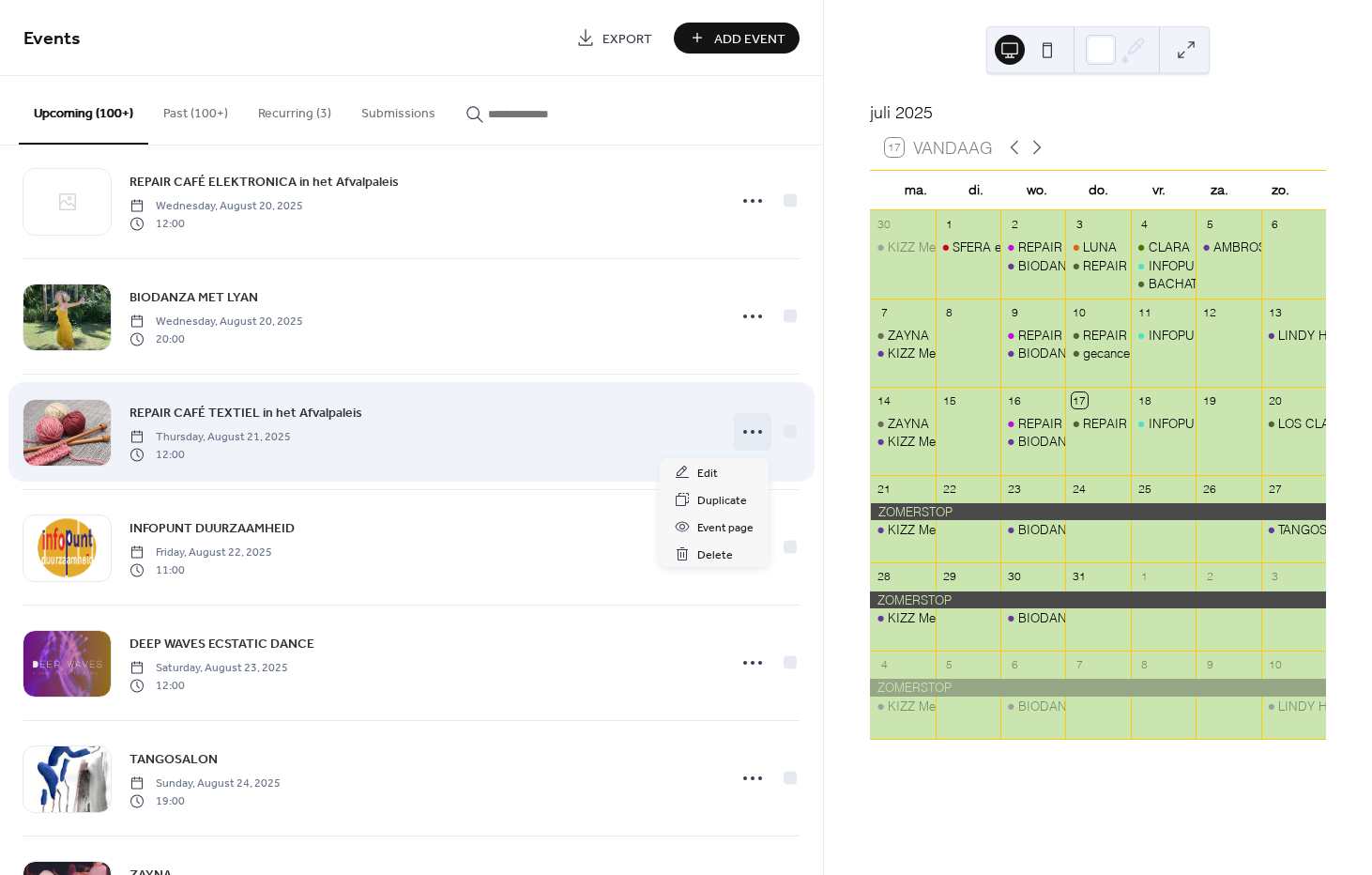click 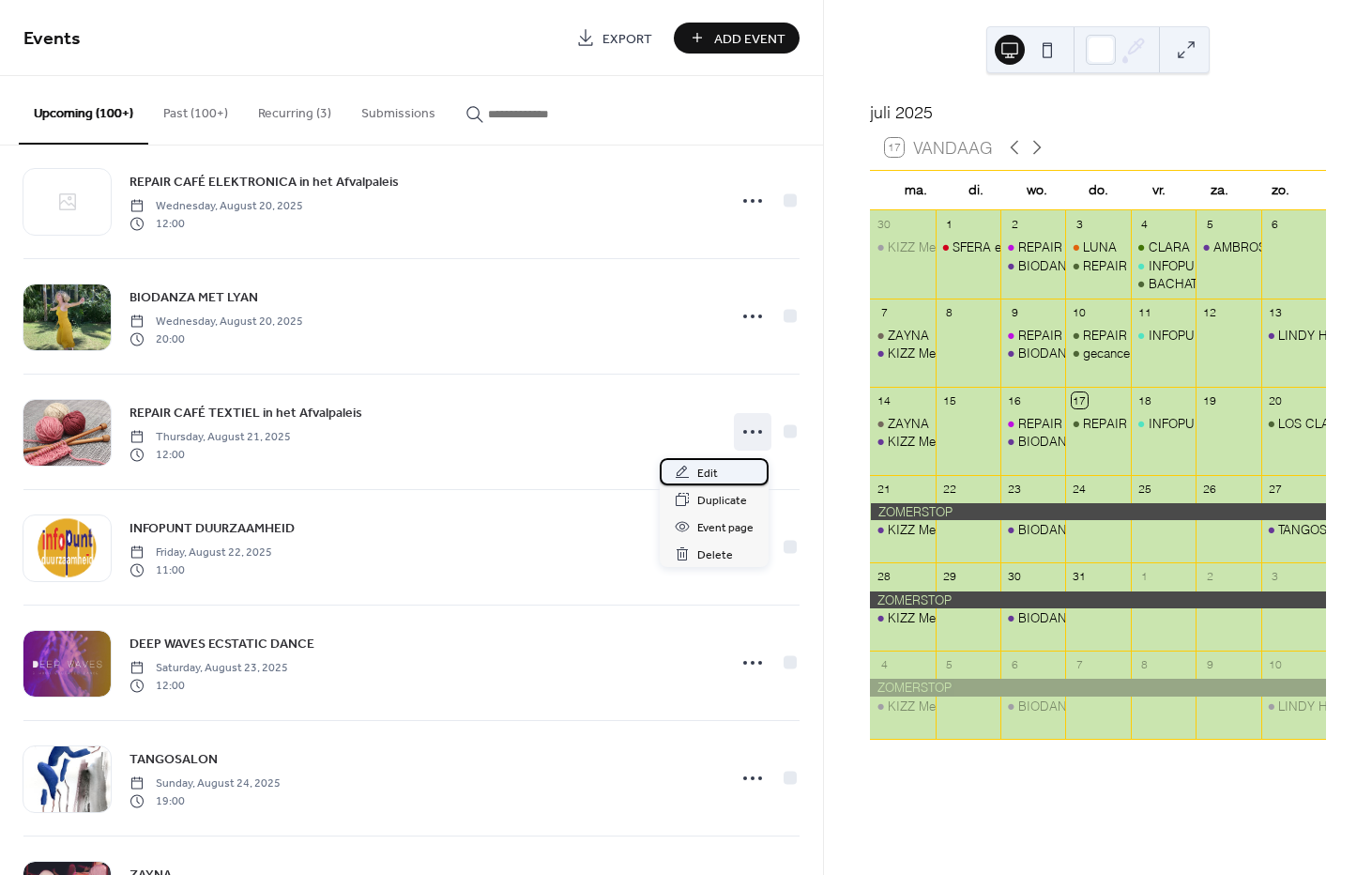 click on "Edit" at bounding box center (708, 473) 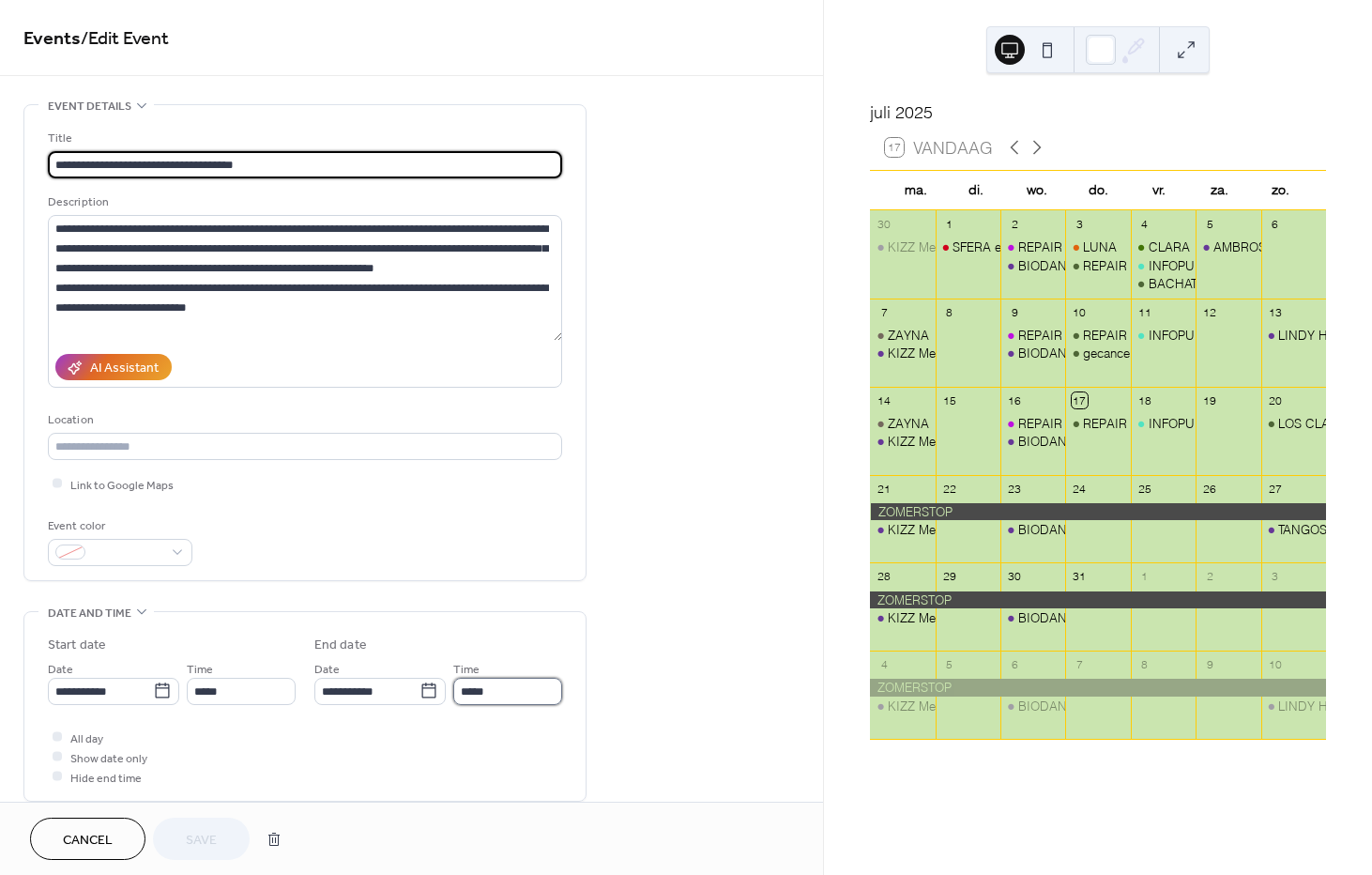 click on "*****" at bounding box center (508, 691) 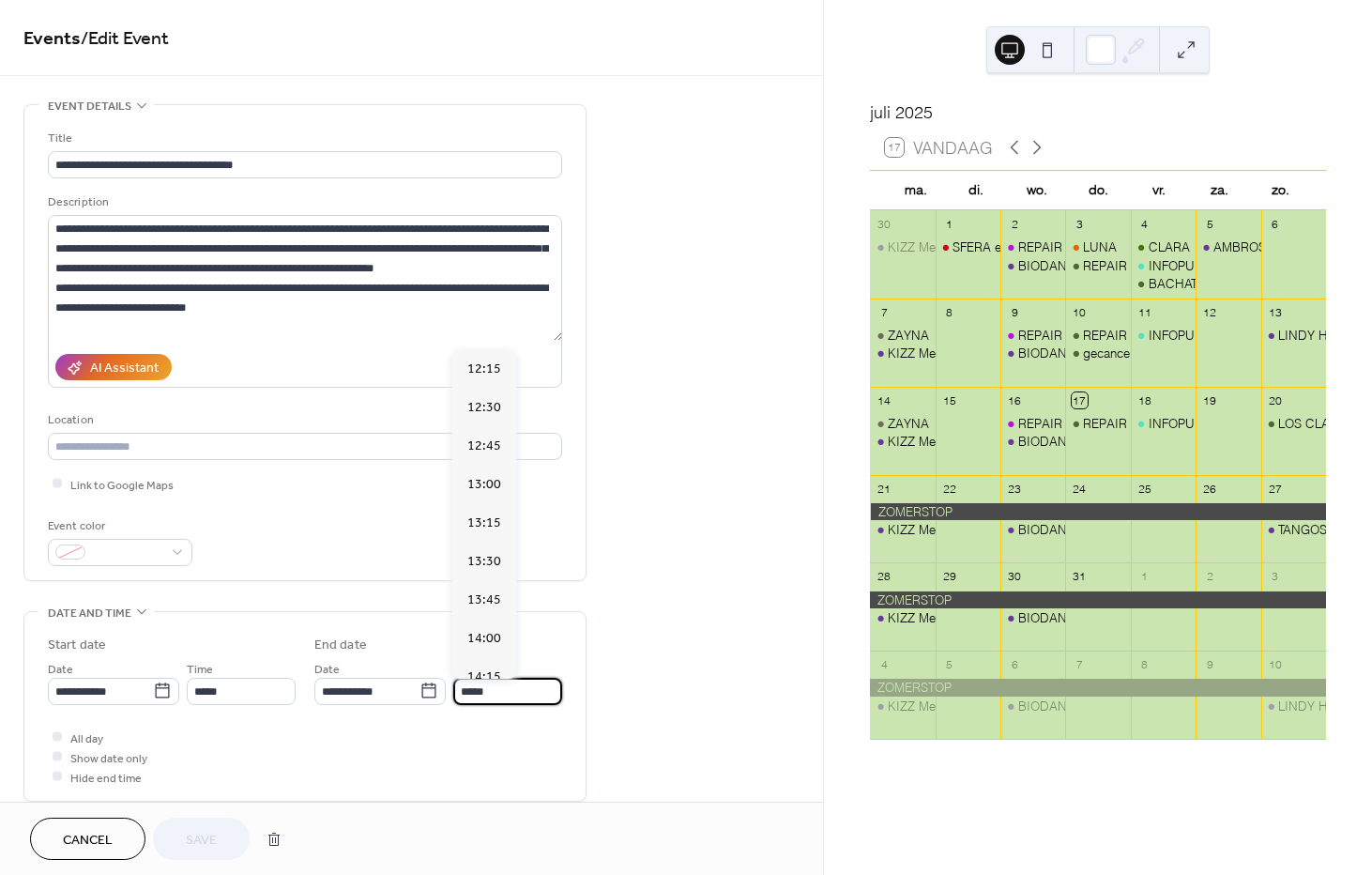scroll, scrollTop: 556, scrollLeft: 0, axis: vertical 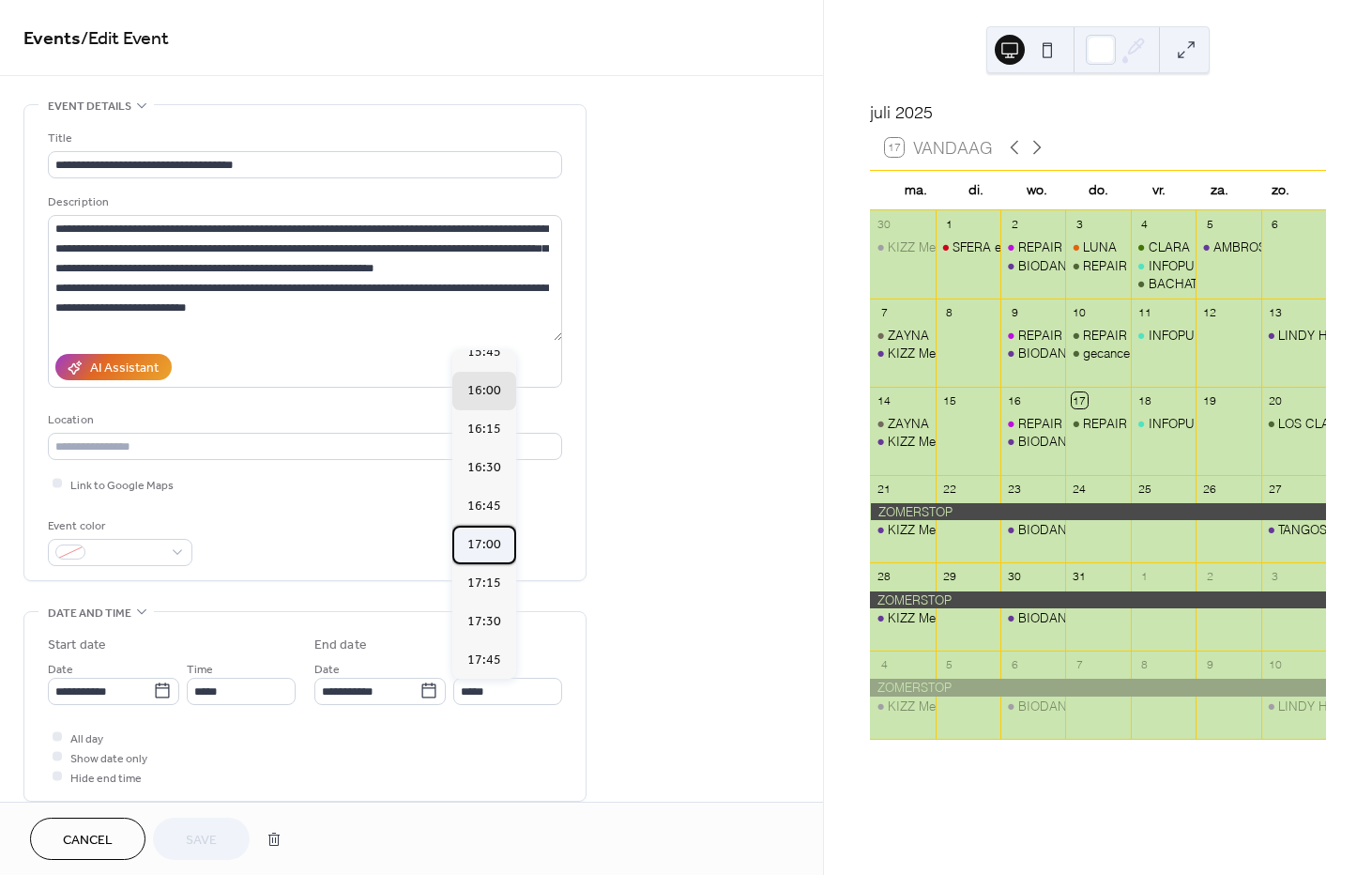click on "17:00" at bounding box center (484, 544) 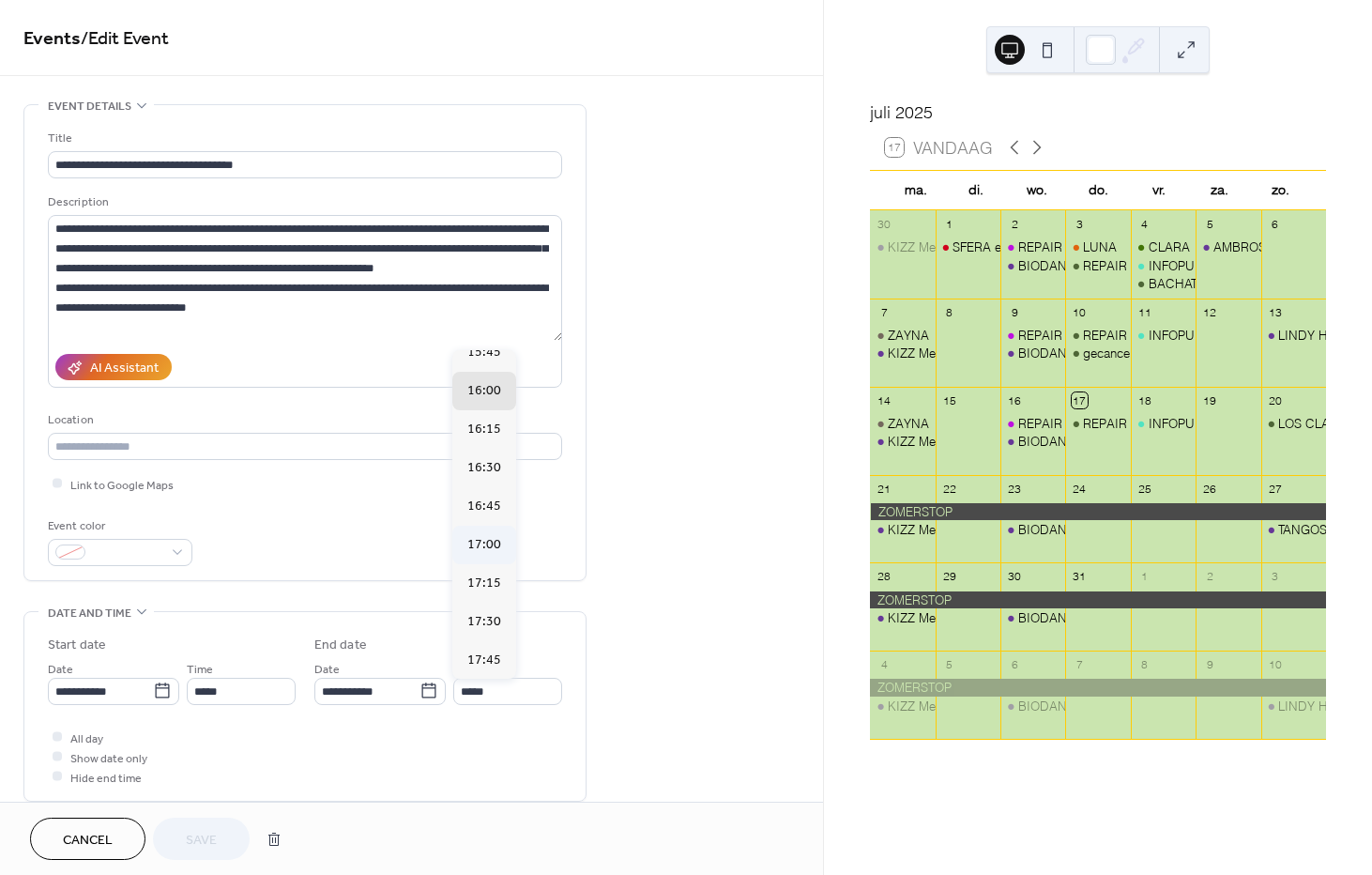 type on "*****" 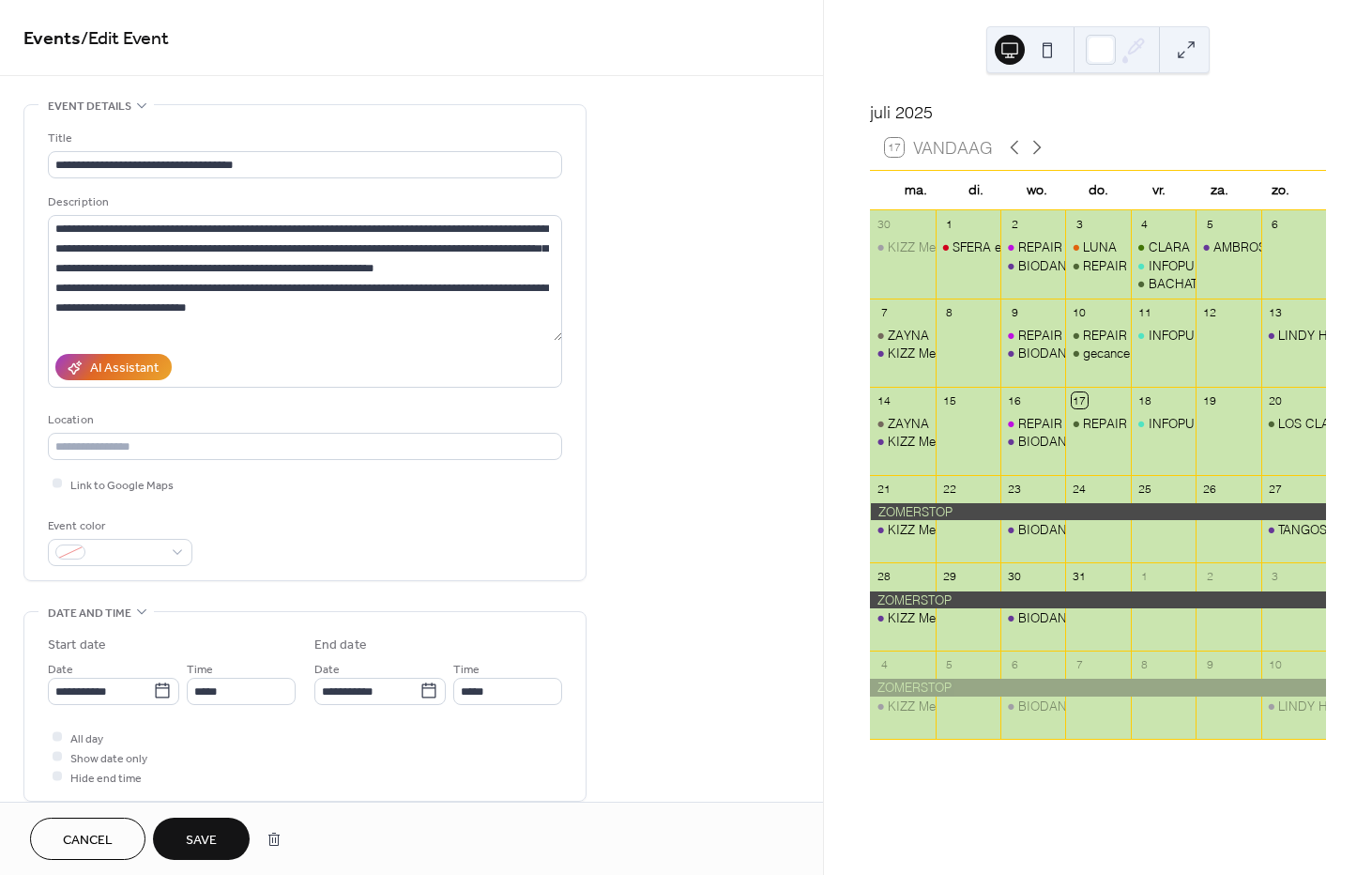 click on "Save" at bounding box center [201, 840] 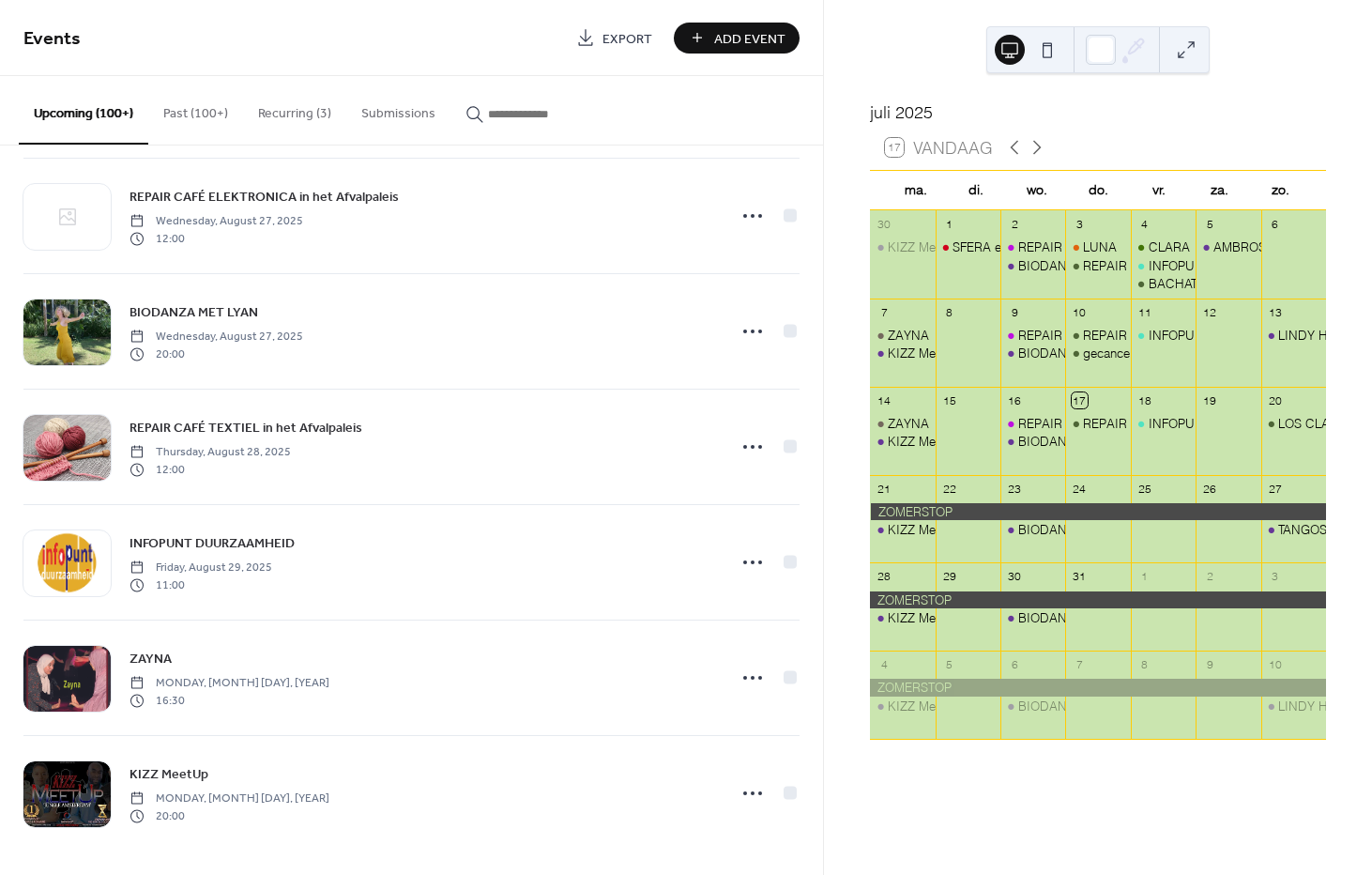 scroll, scrollTop: 2796, scrollLeft: 0, axis: vertical 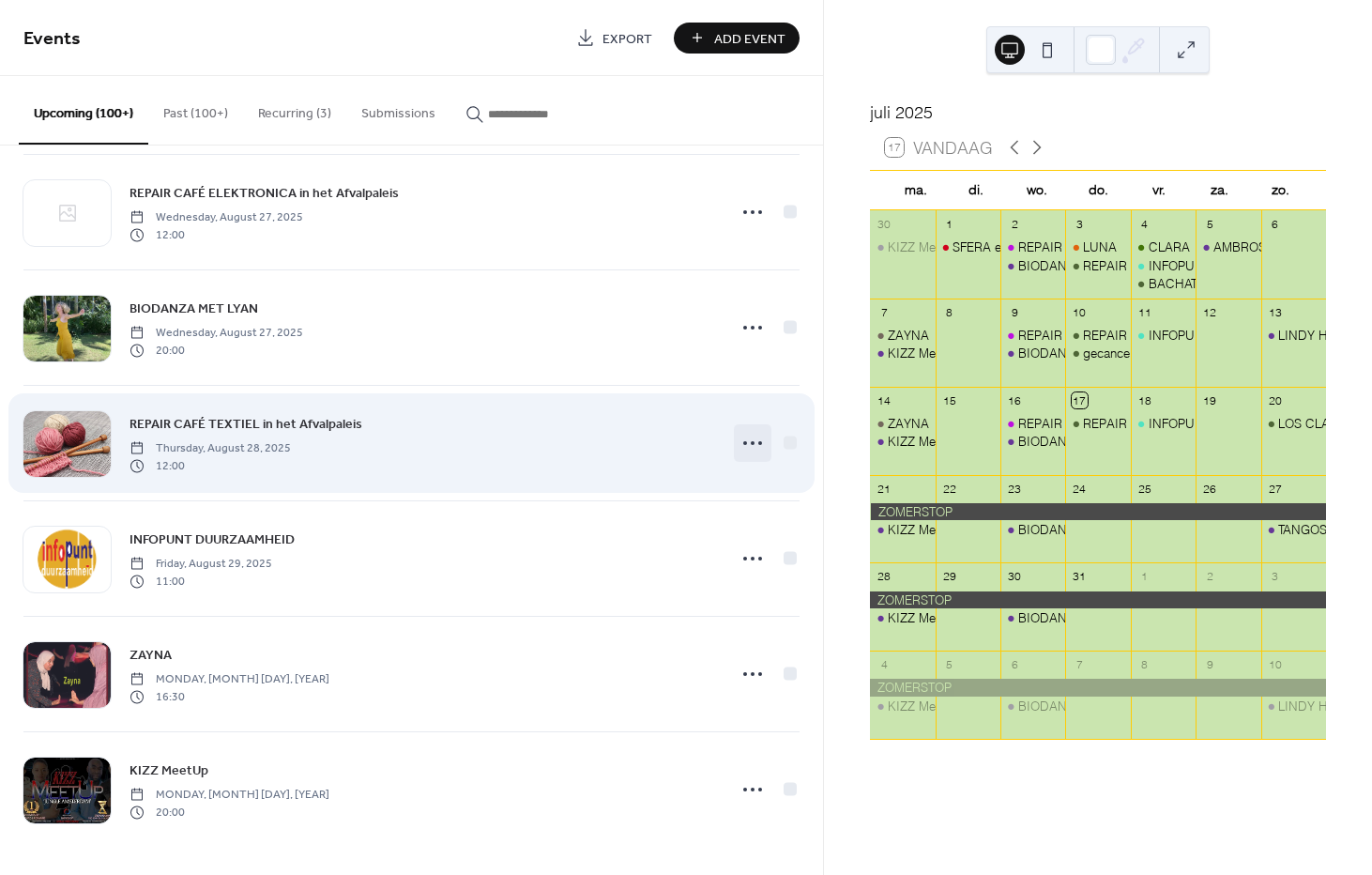 click 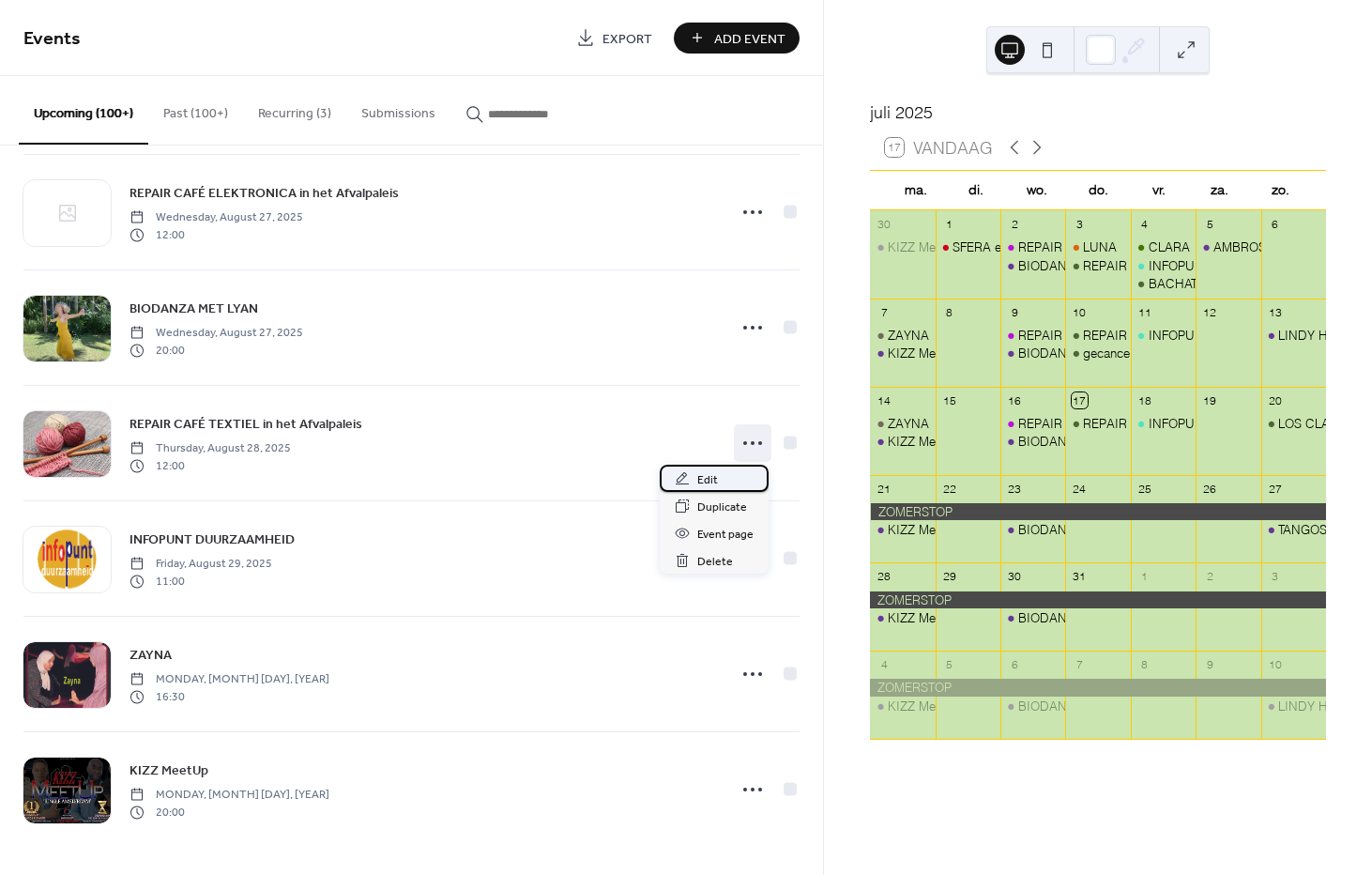 click on "Edit" at bounding box center (708, 480) 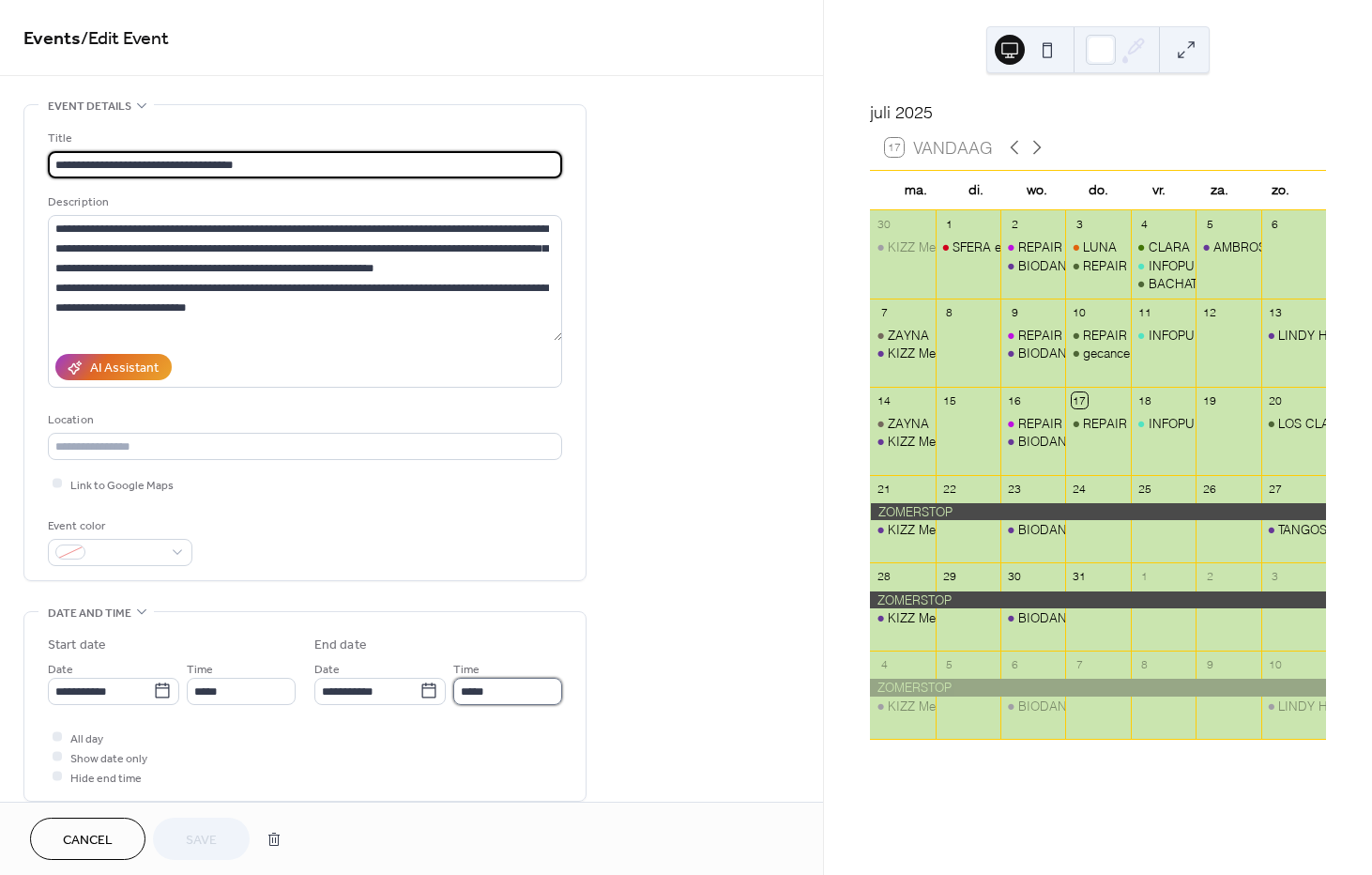 click on "*****" at bounding box center (508, 691) 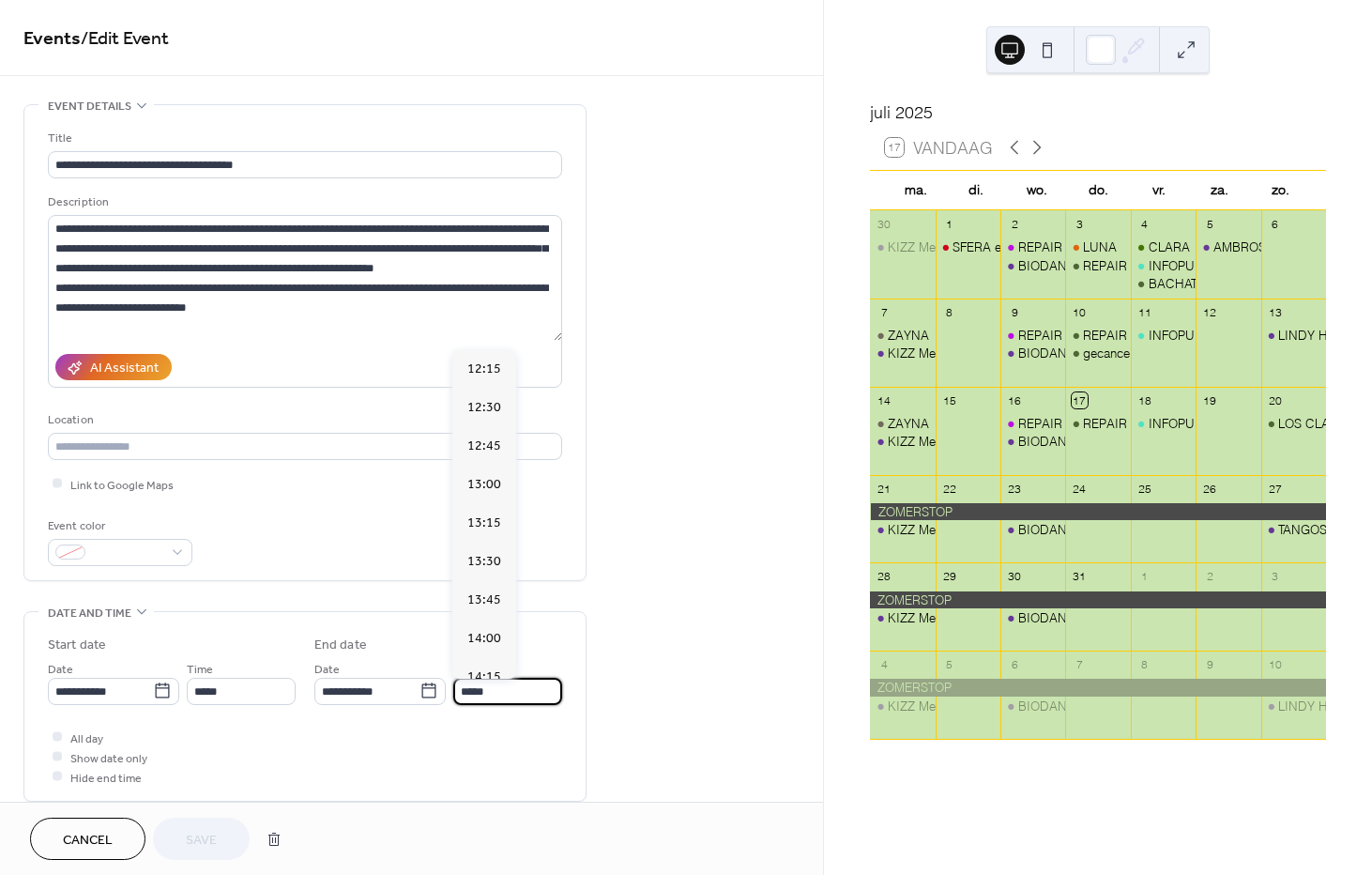 scroll, scrollTop: 556, scrollLeft: 0, axis: vertical 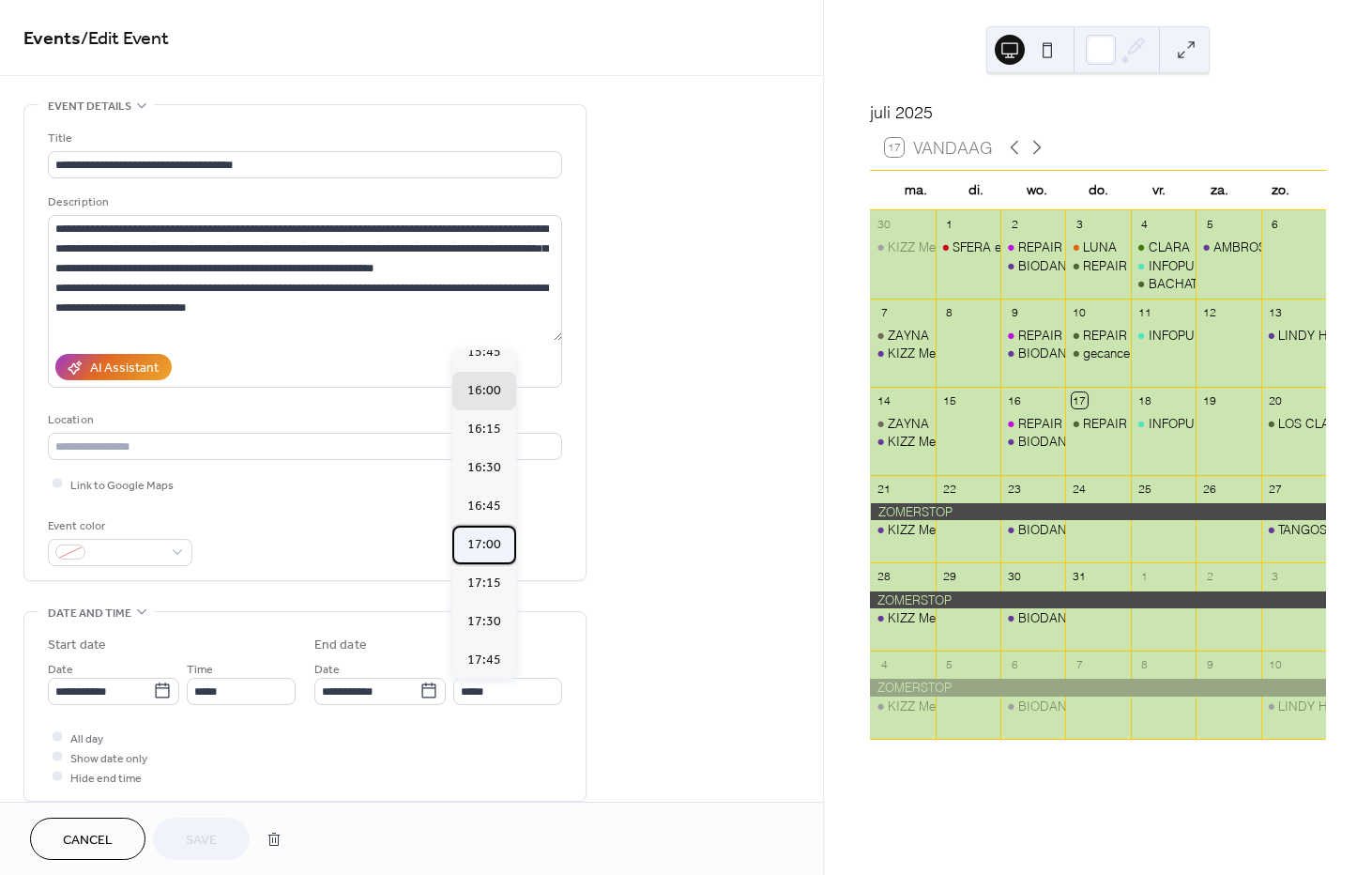 click on "17:00" at bounding box center (484, 544) 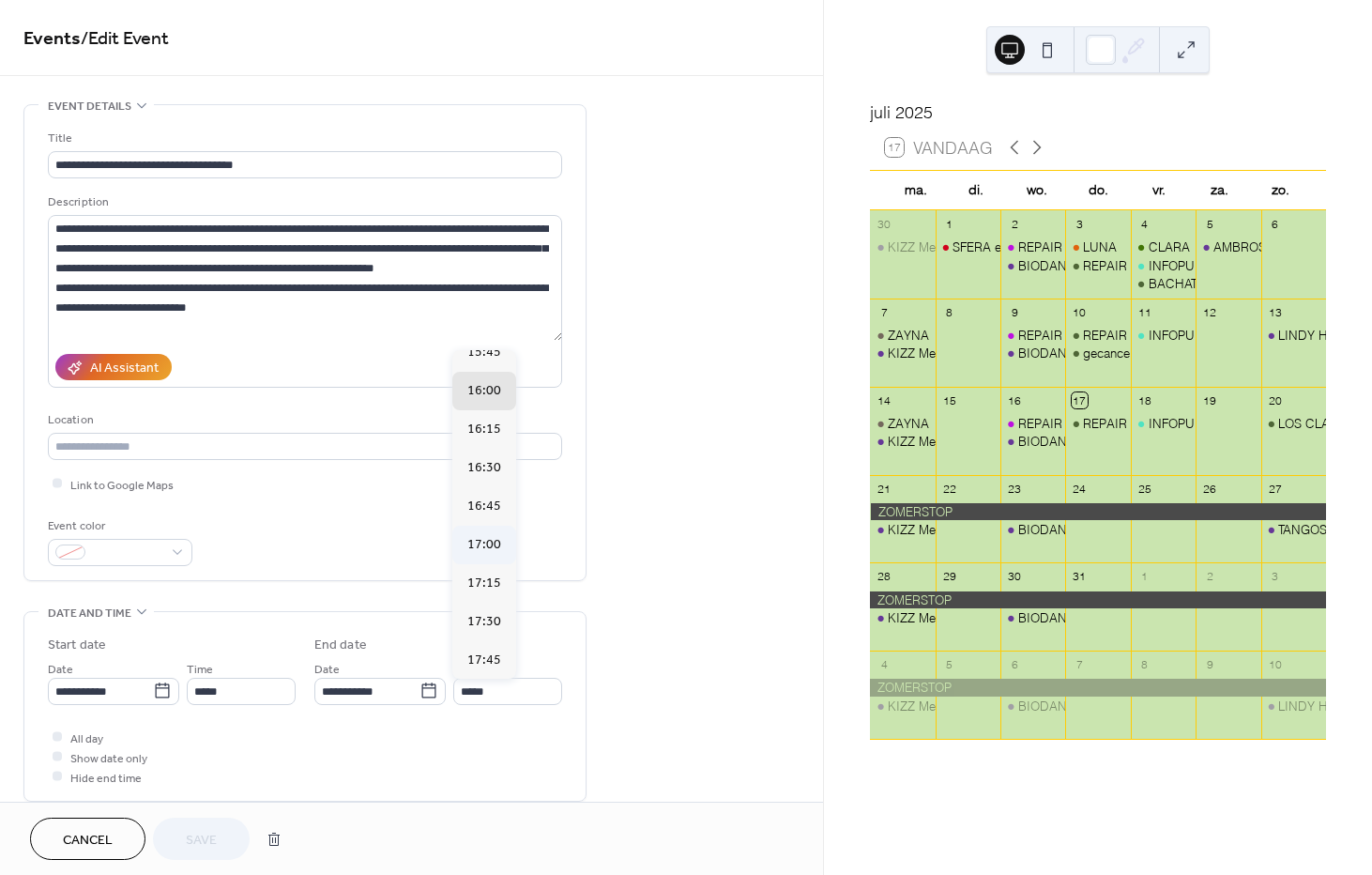 type on "*****" 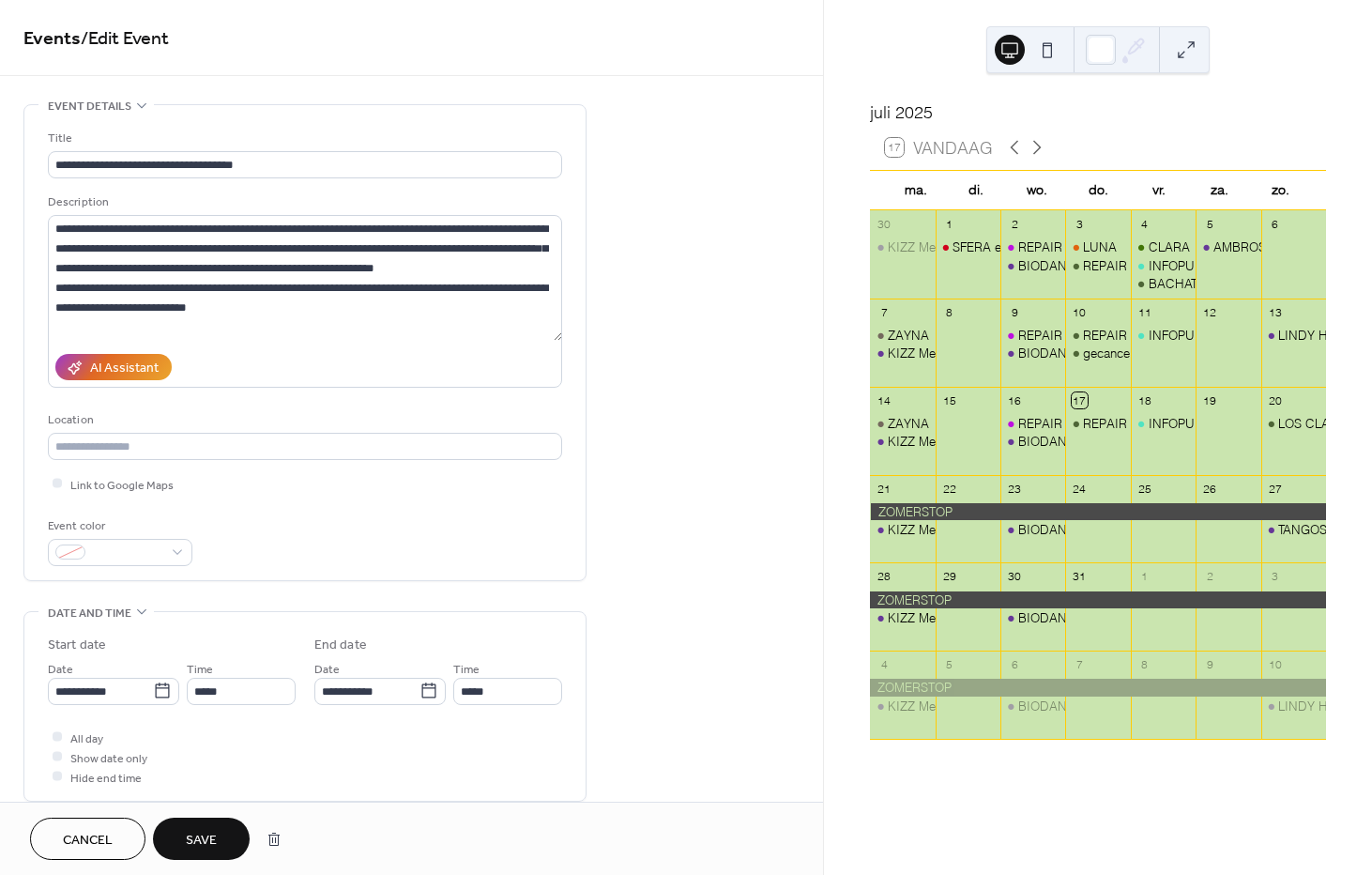 click on "Save" at bounding box center (201, 840) 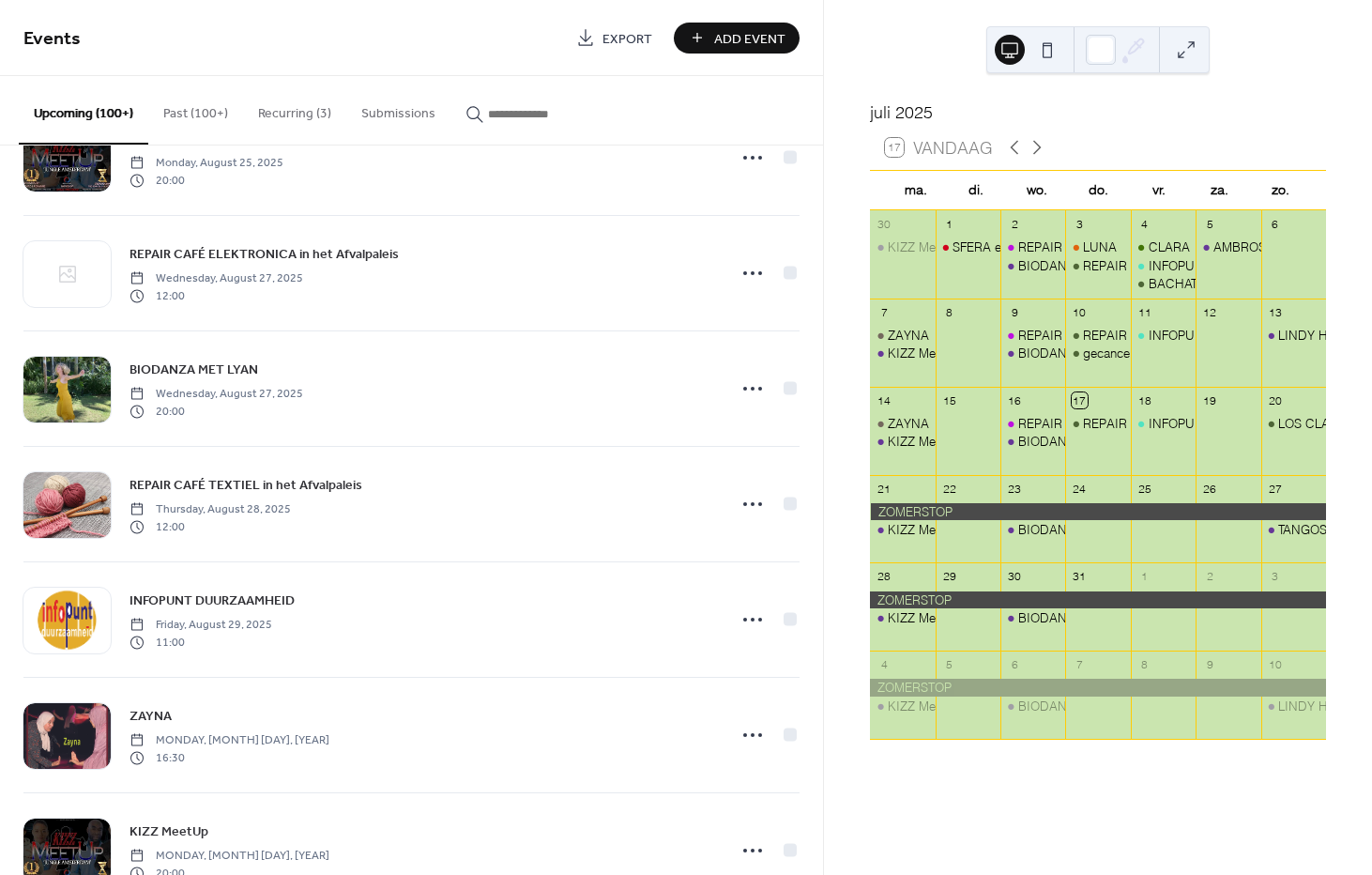 scroll, scrollTop: 2796, scrollLeft: 0, axis: vertical 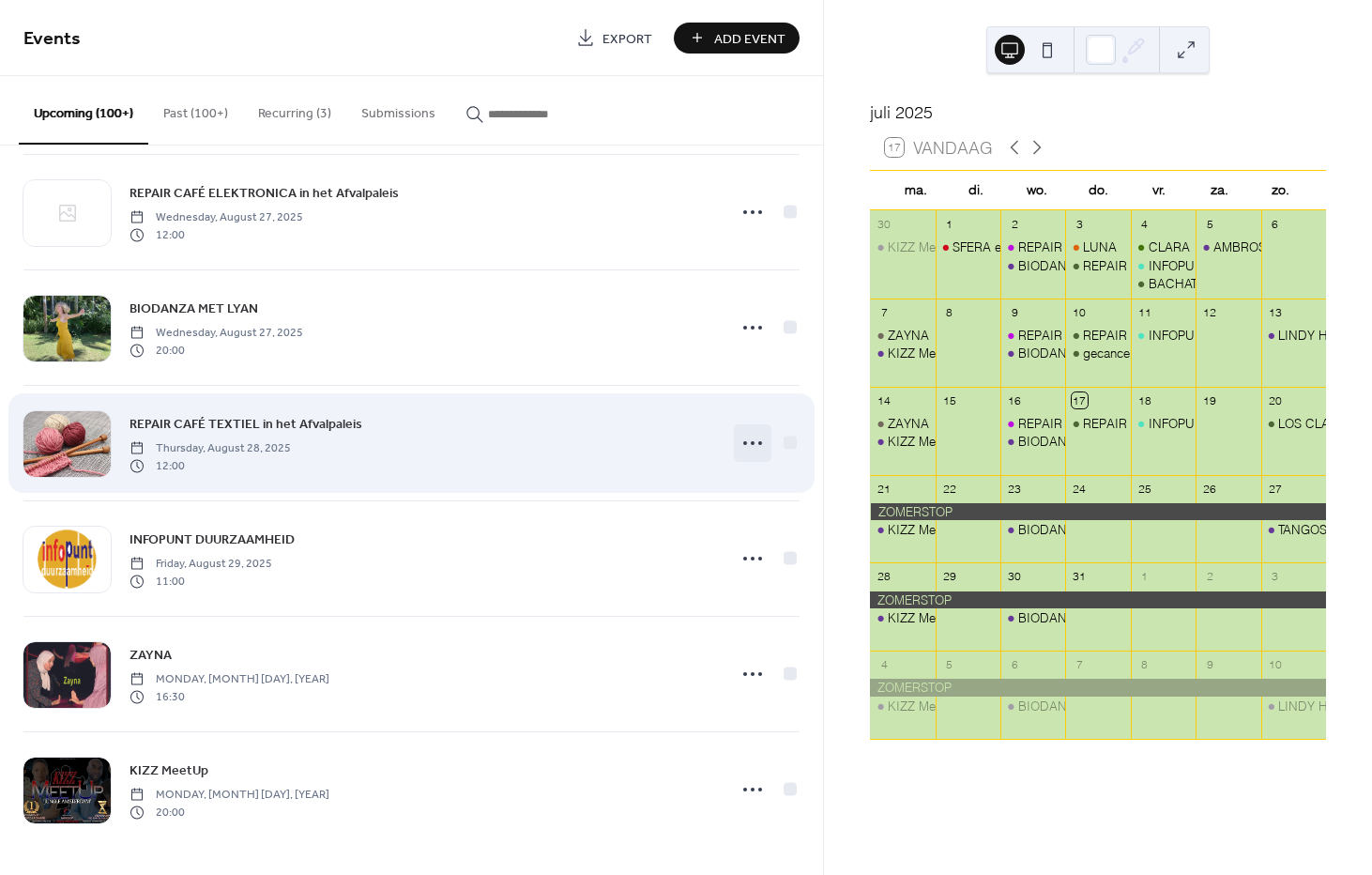 click 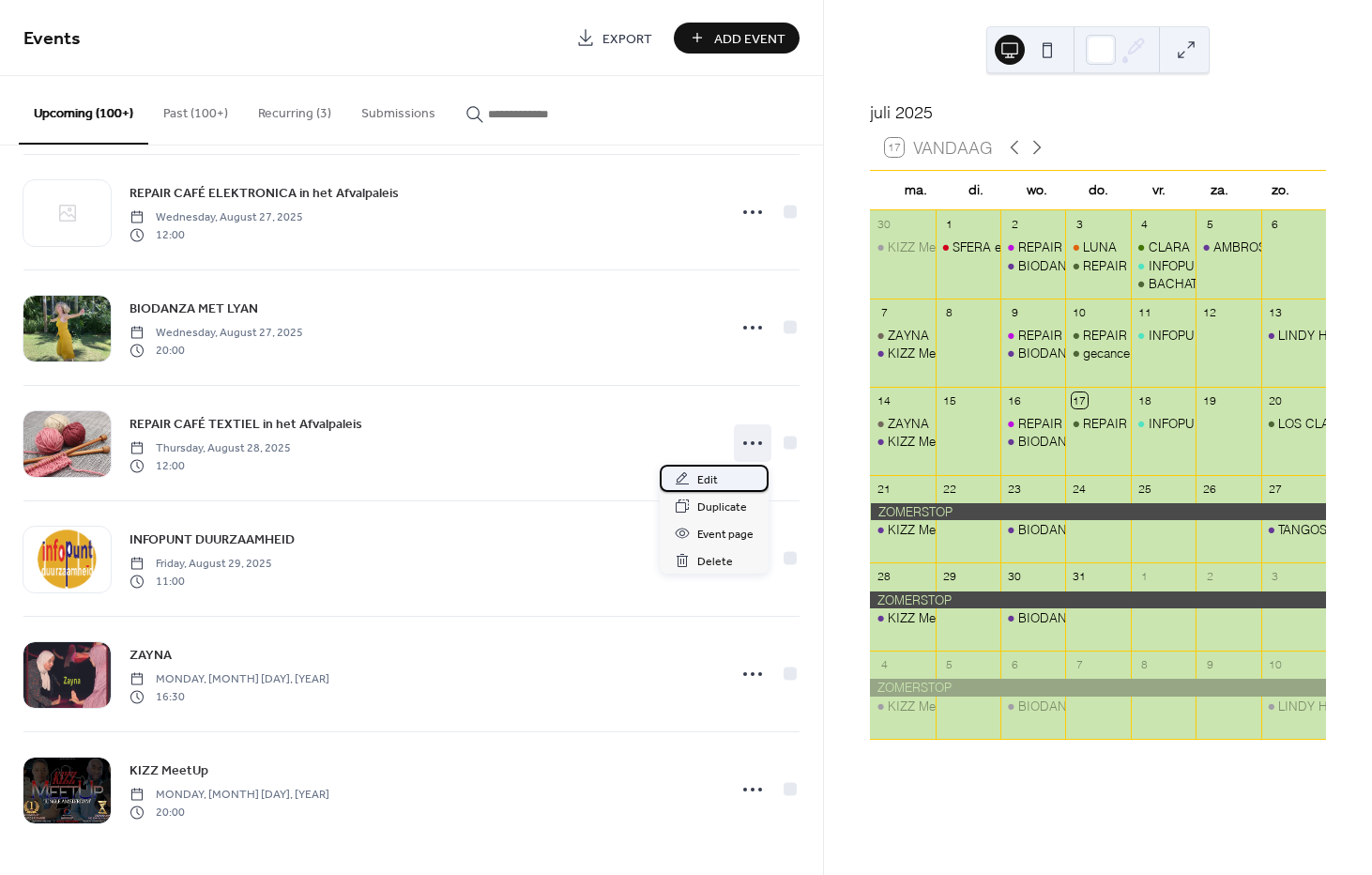 click on "Edit" at bounding box center [708, 480] 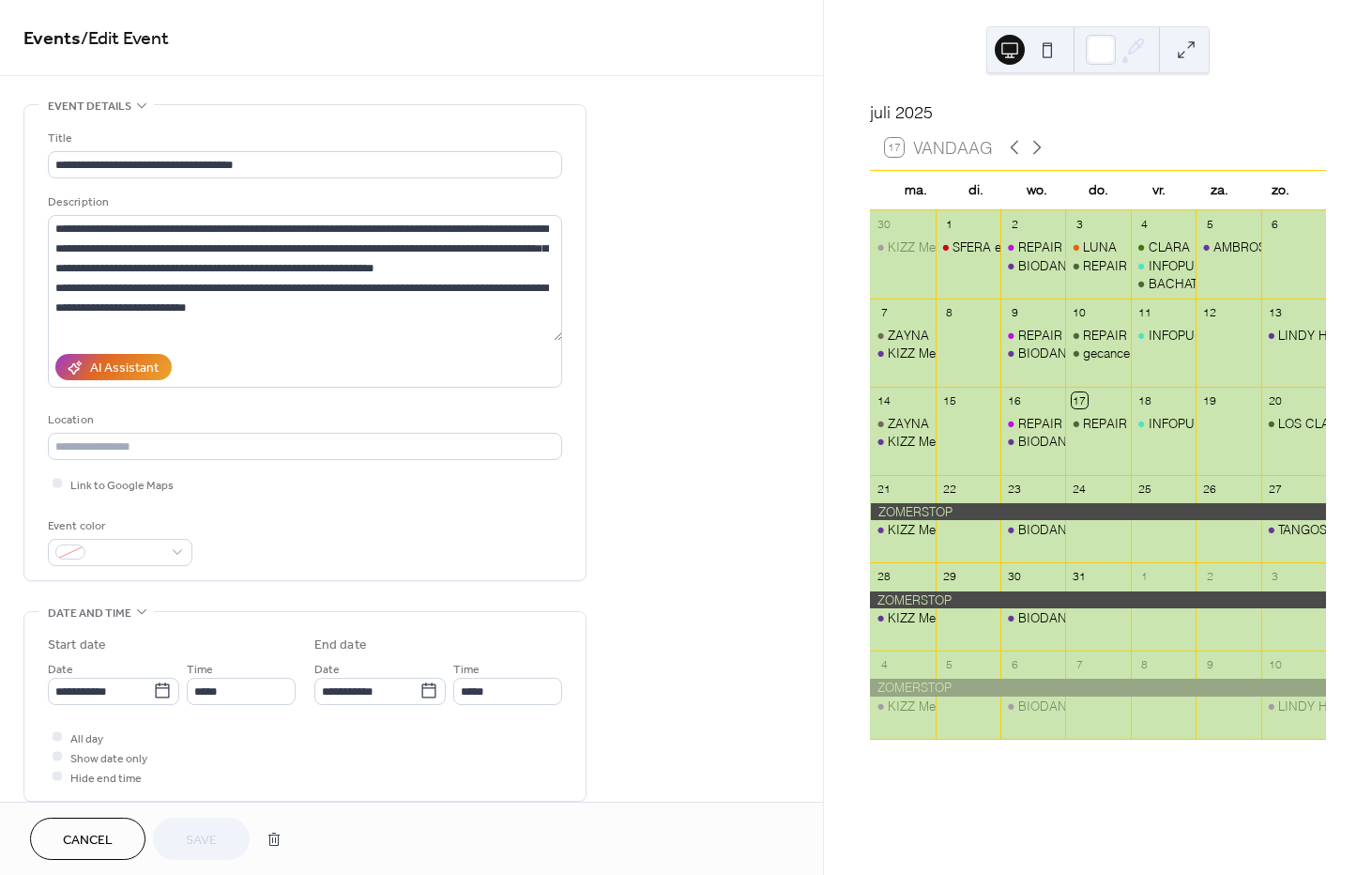 click on "Cancel" at bounding box center [87, 838] 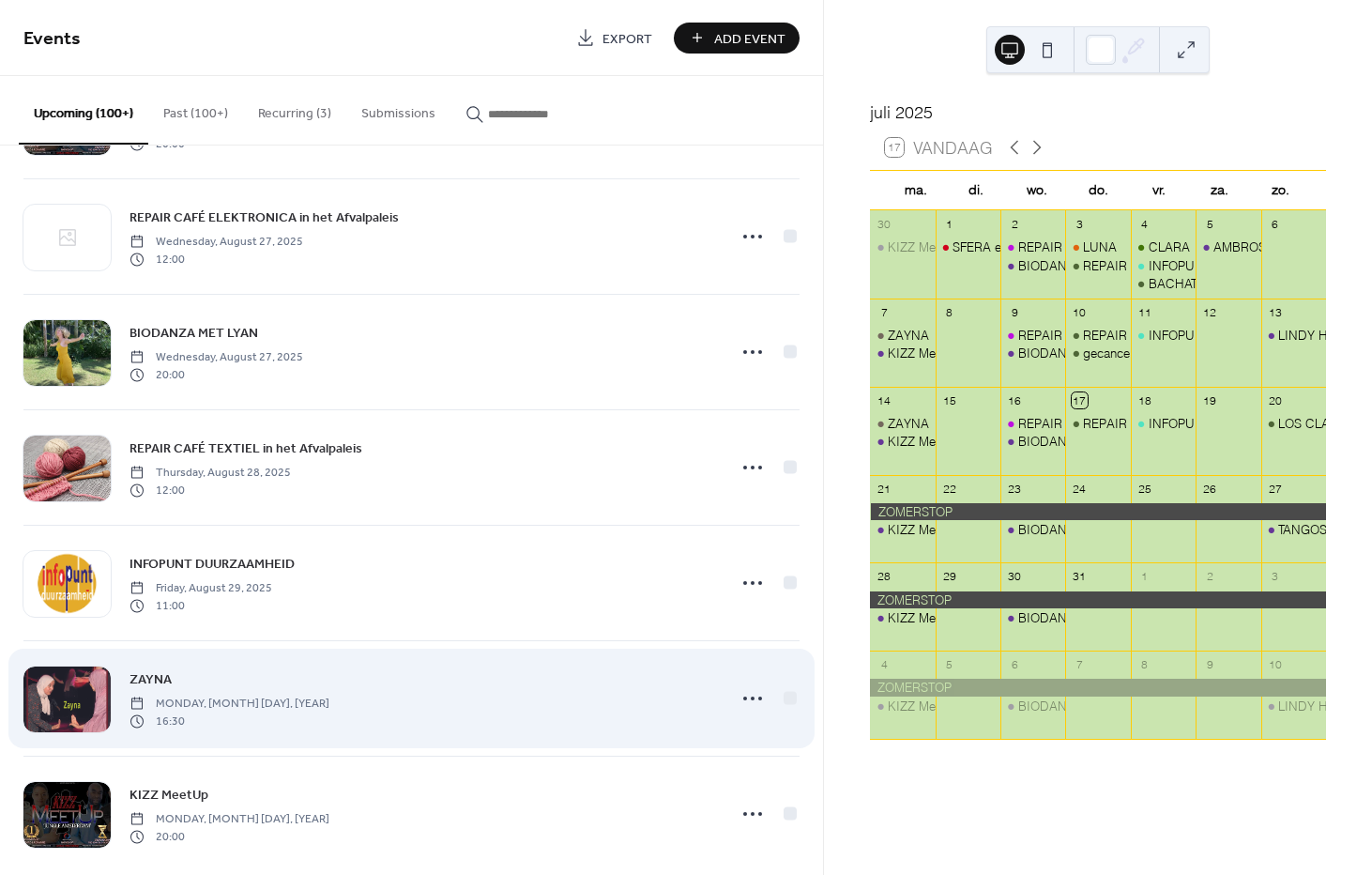 scroll, scrollTop: 2796, scrollLeft: 0, axis: vertical 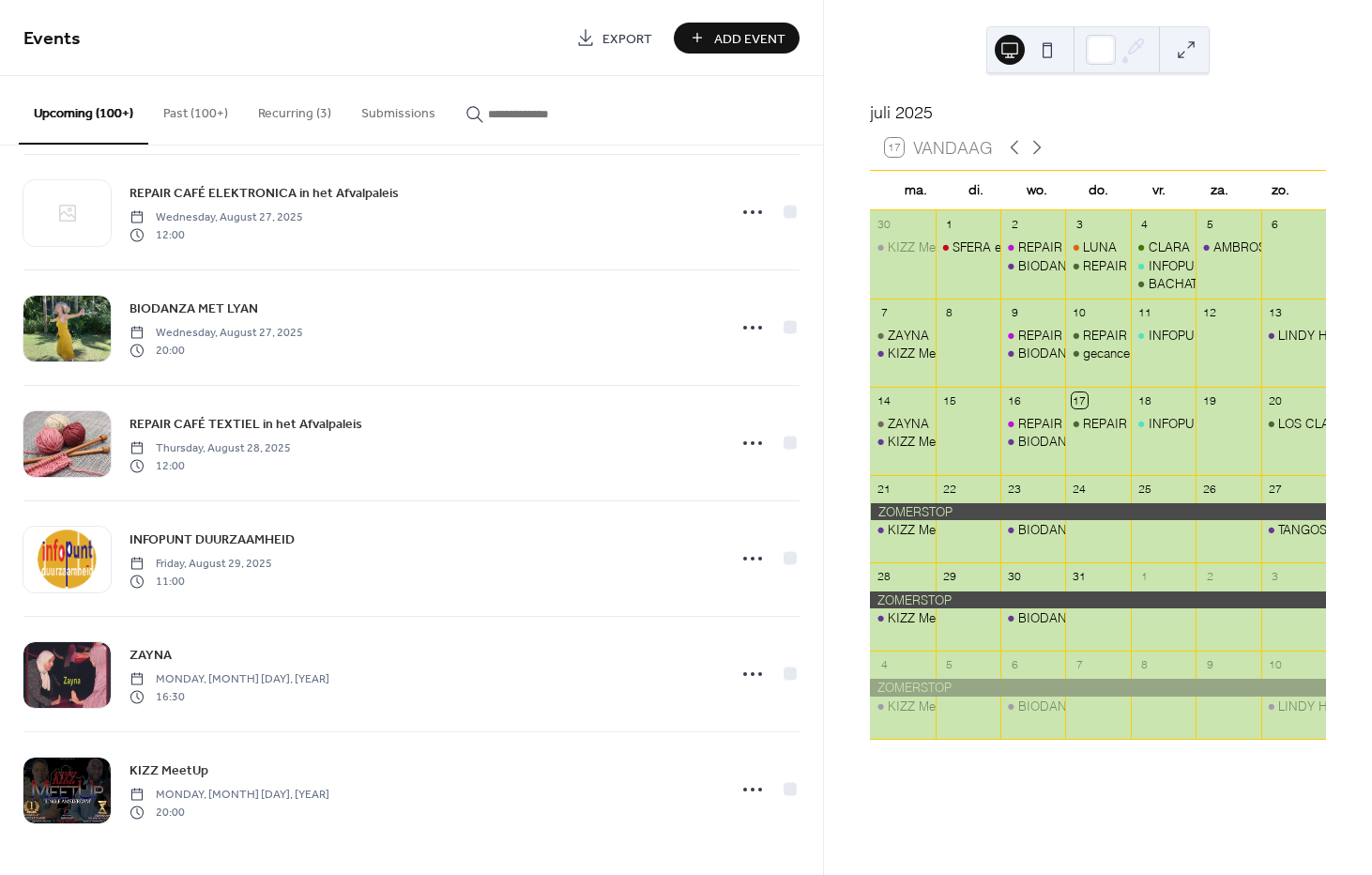 click on "Upcoming (100+)" at bounding box center [84, 110] 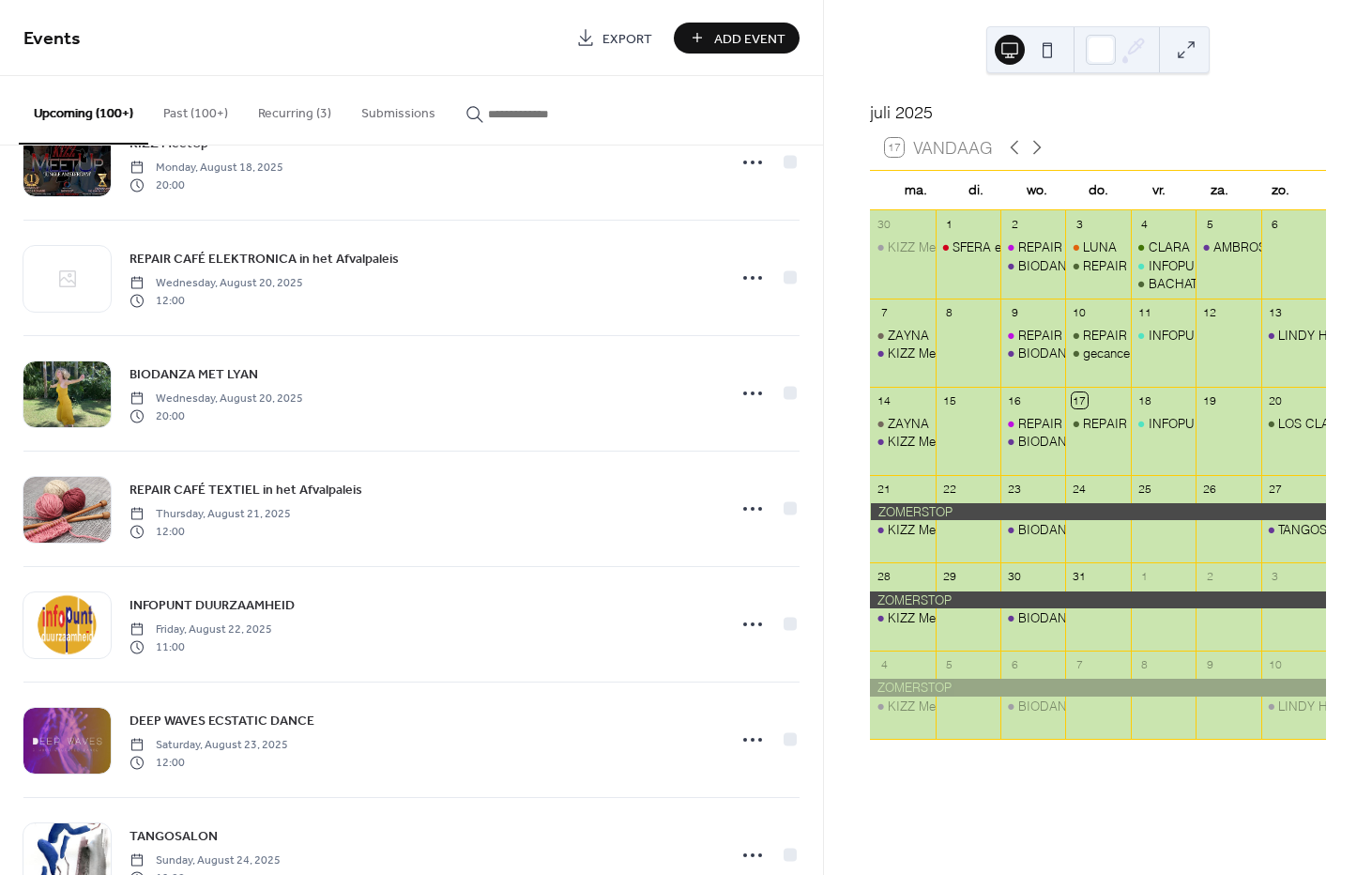 scroll, scrollTop: 1878, scrollLeft: 0, axis: vertical 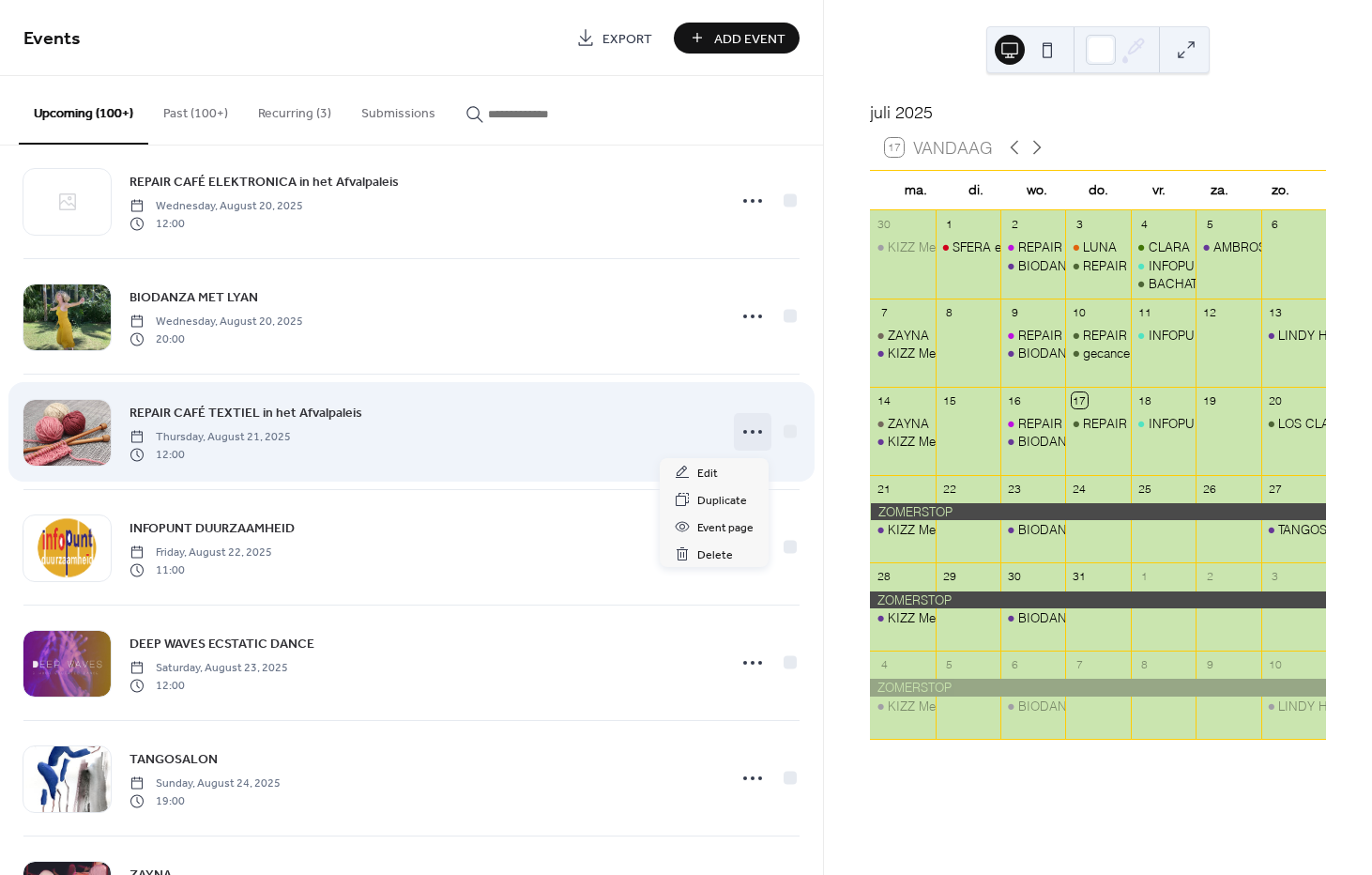 click 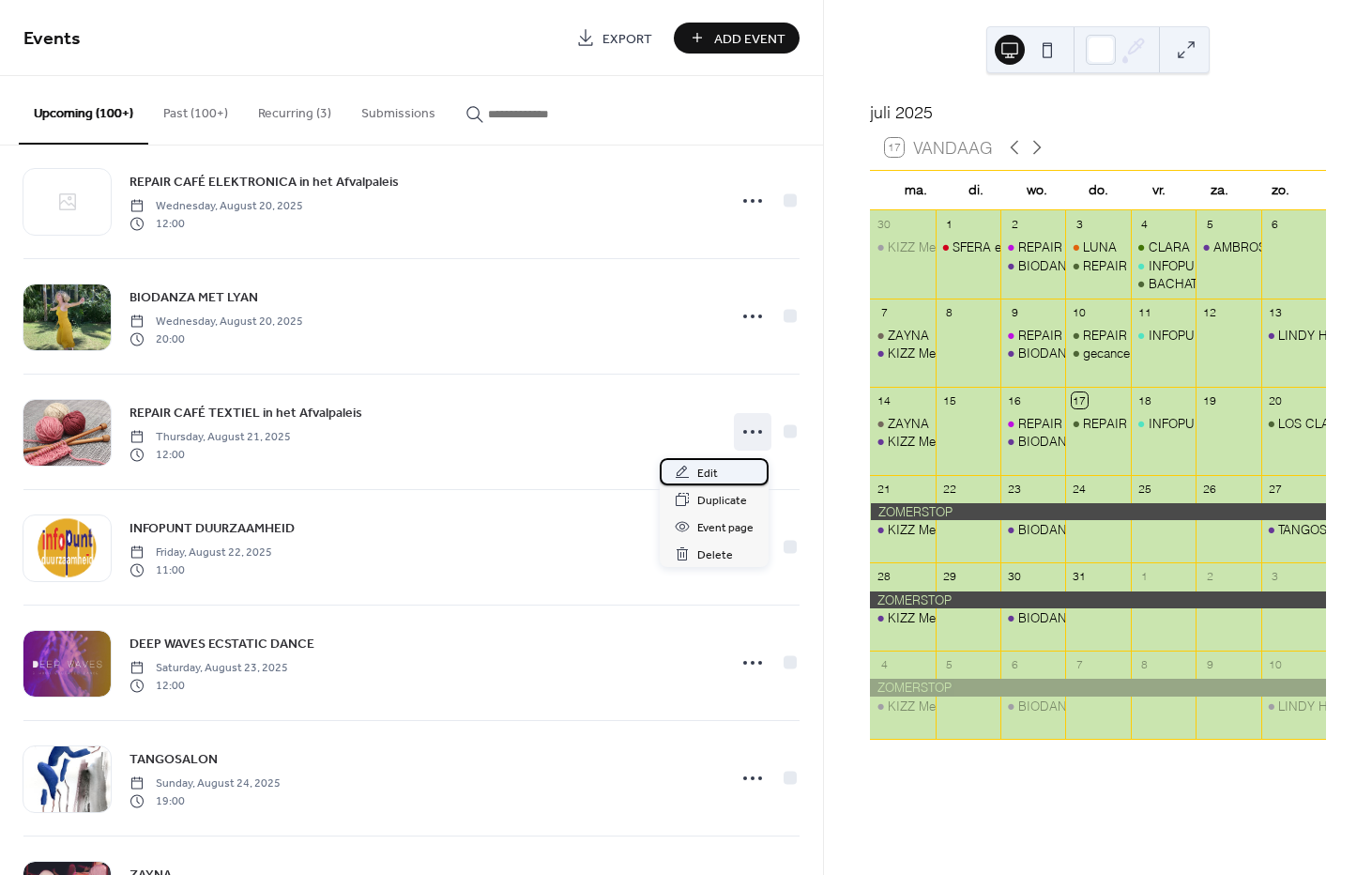 click on "Edit" at bounding box center (708, 473) 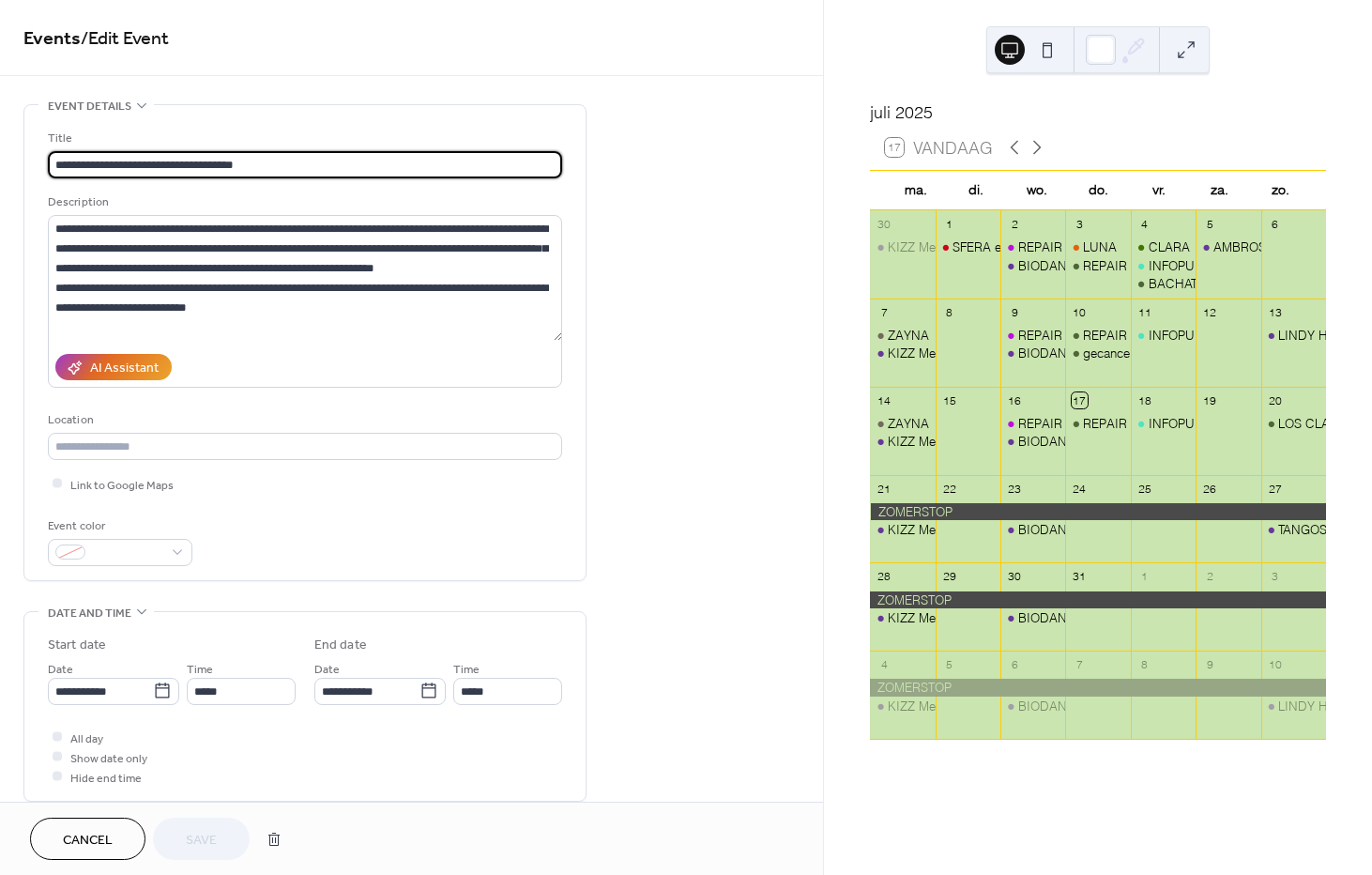 click on "Cancel" at bounding box center [87, 840] 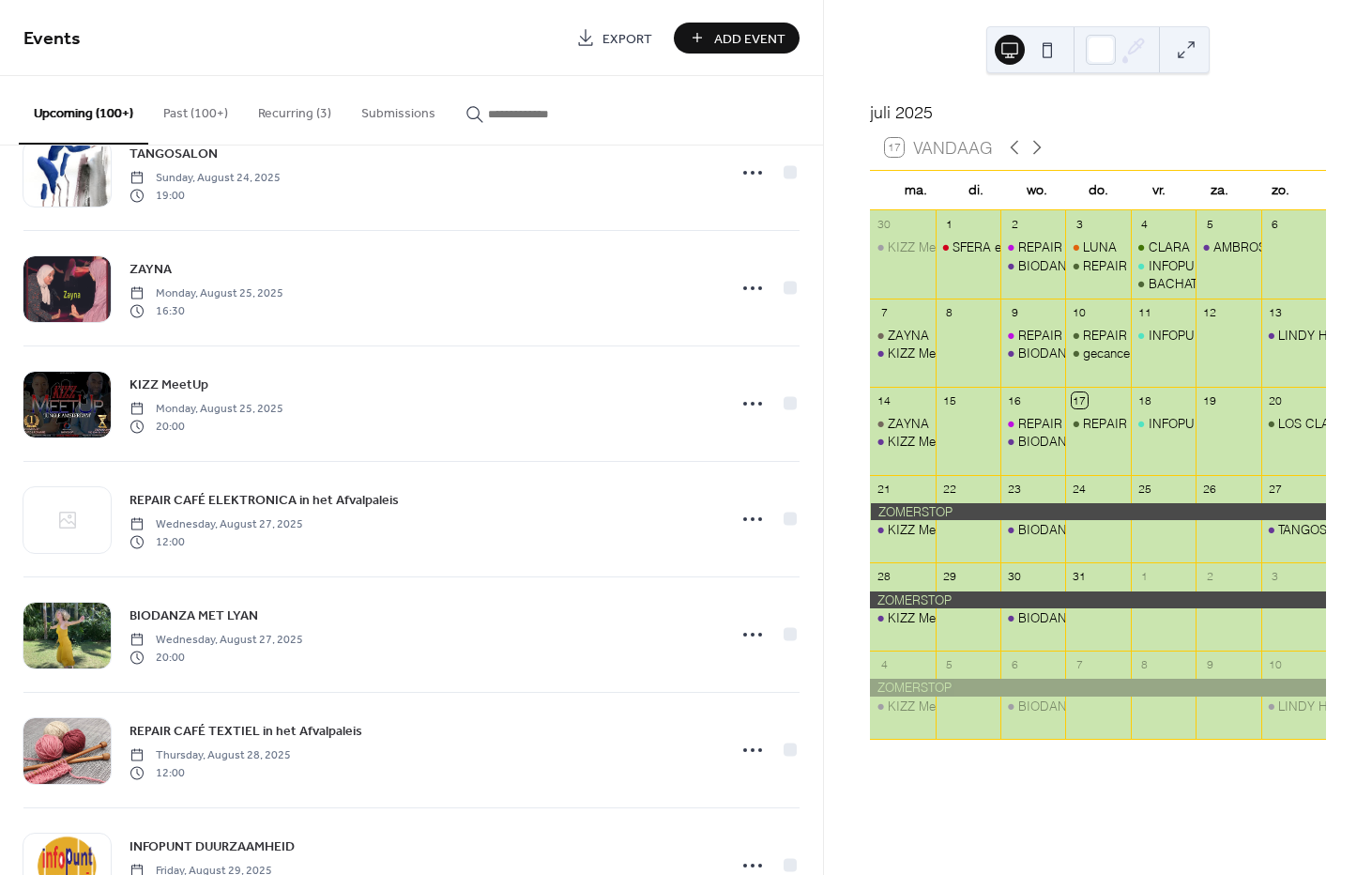 scroll, scrollTop: 2582, scrollLeft: 0, axis: vertical 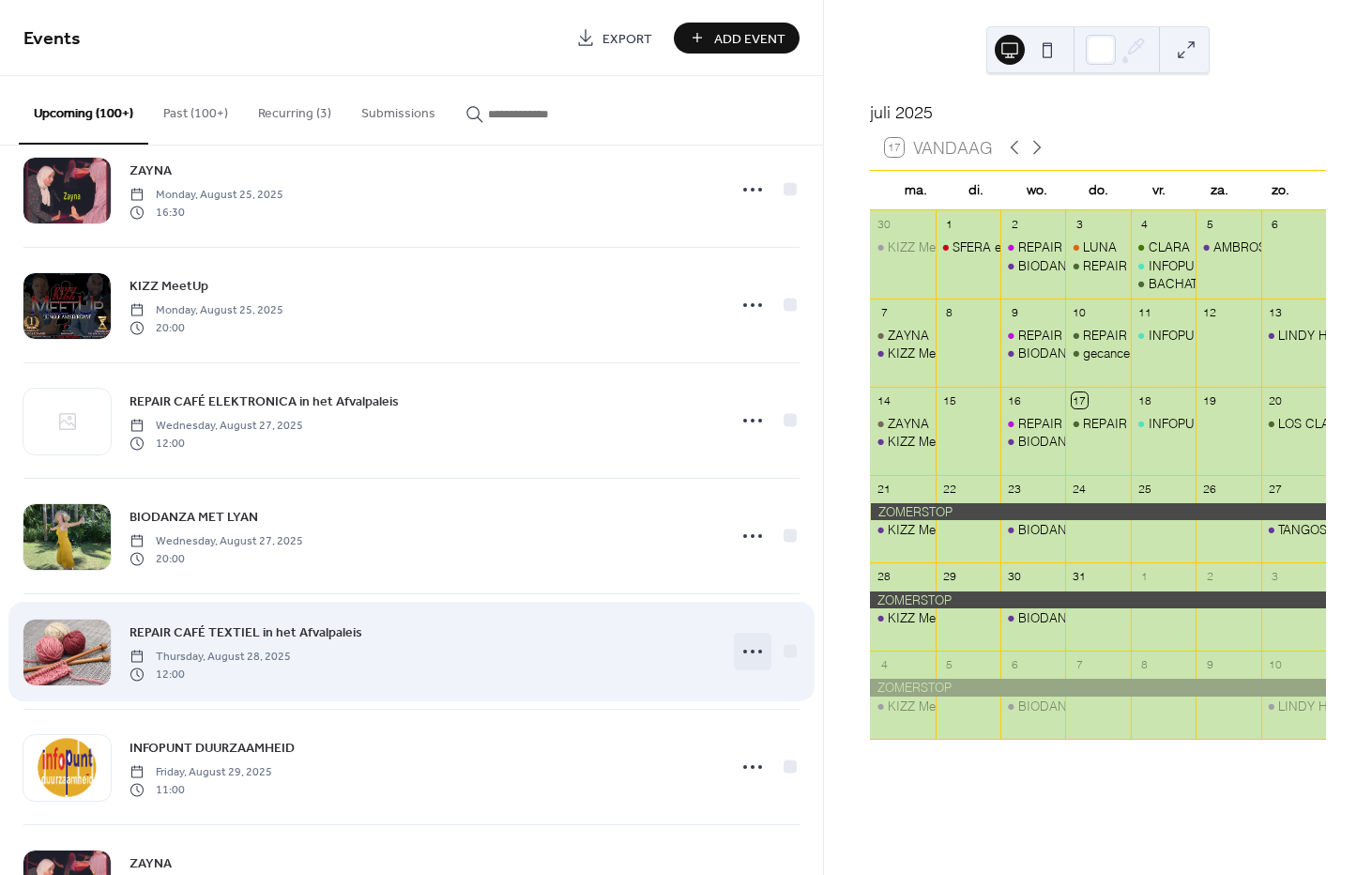 click 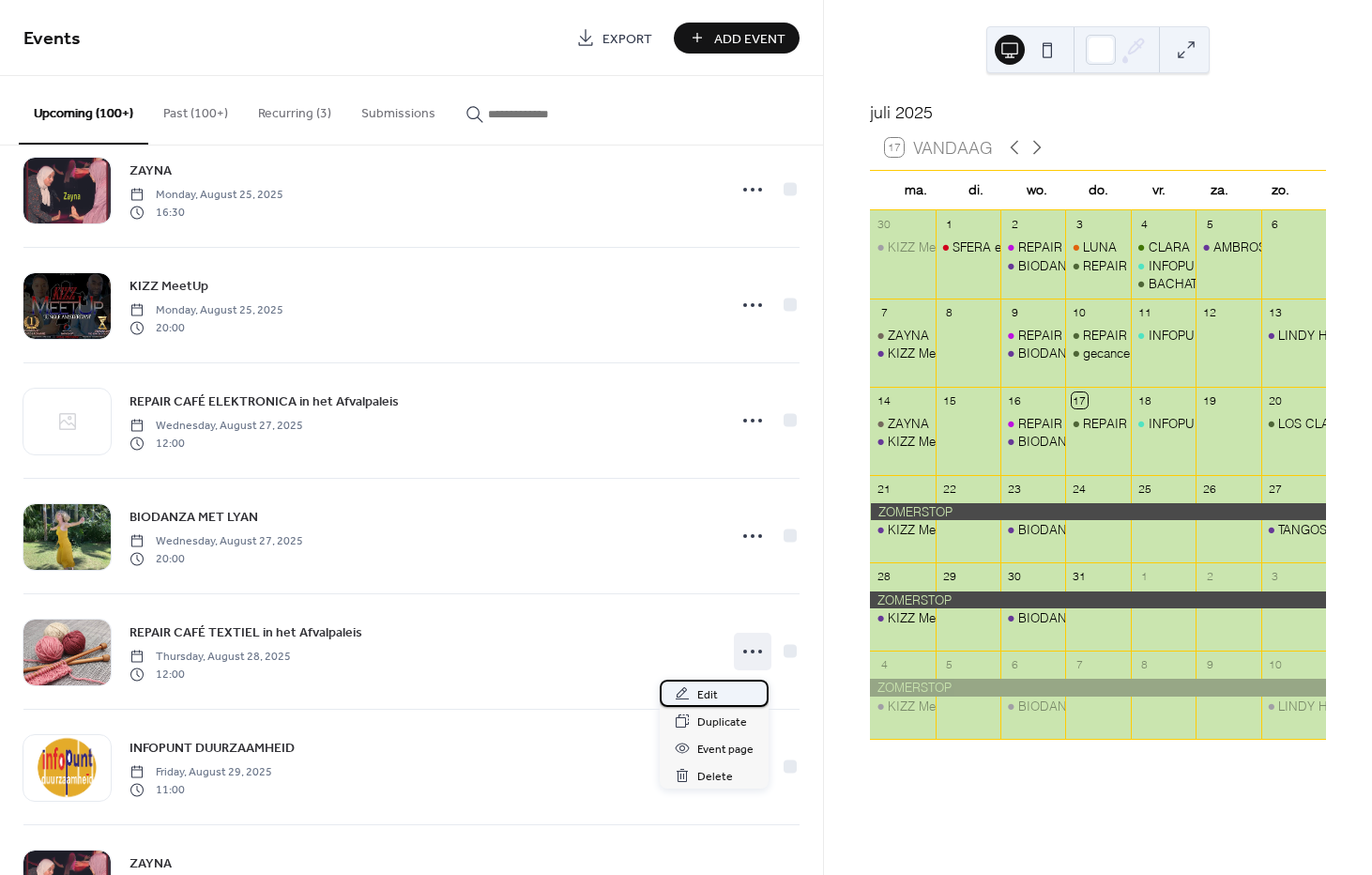 click on "Edit" at bounding box center (708, 695) 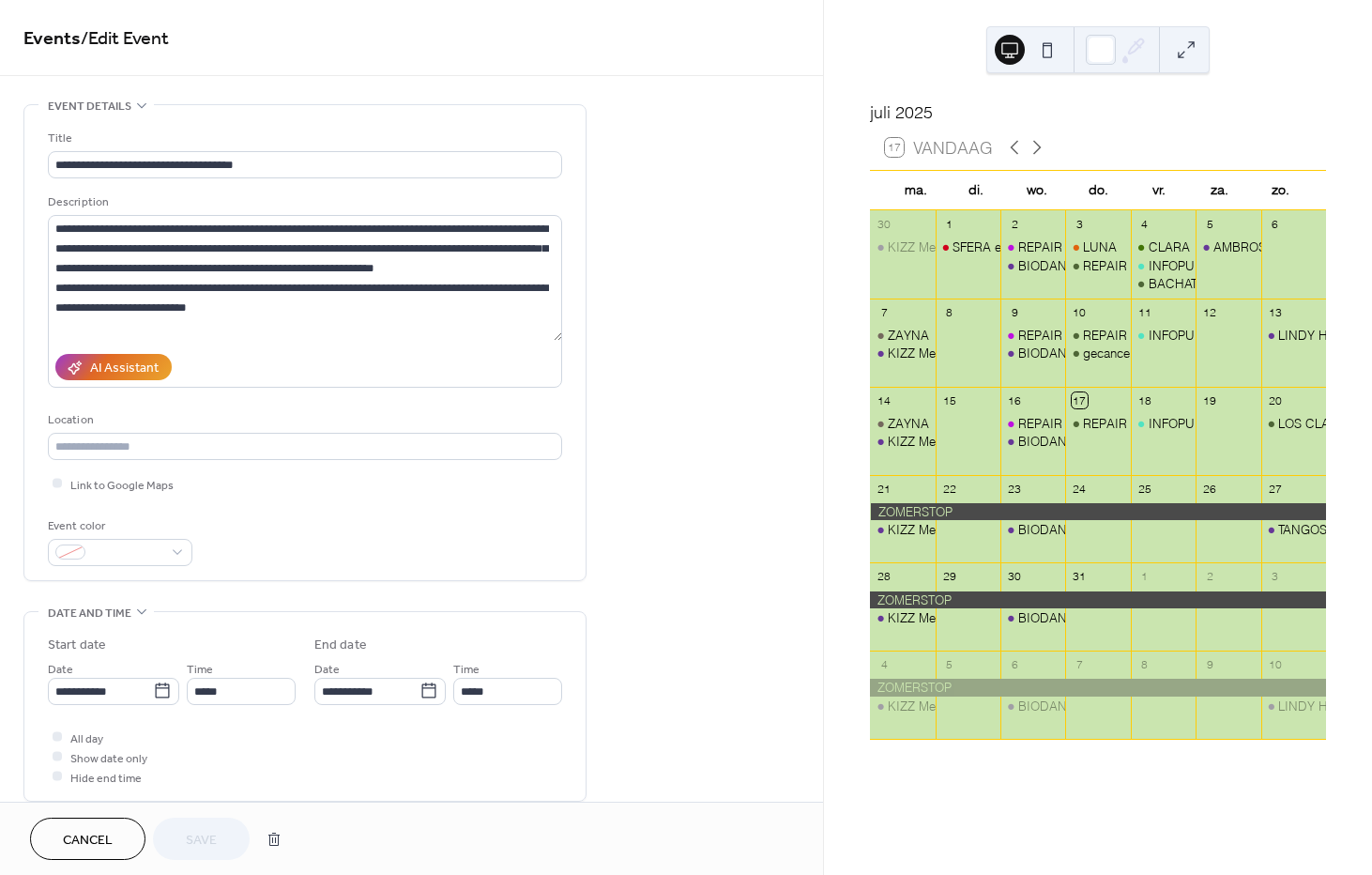 click on "Cancel" at bounding box center [87, 840] 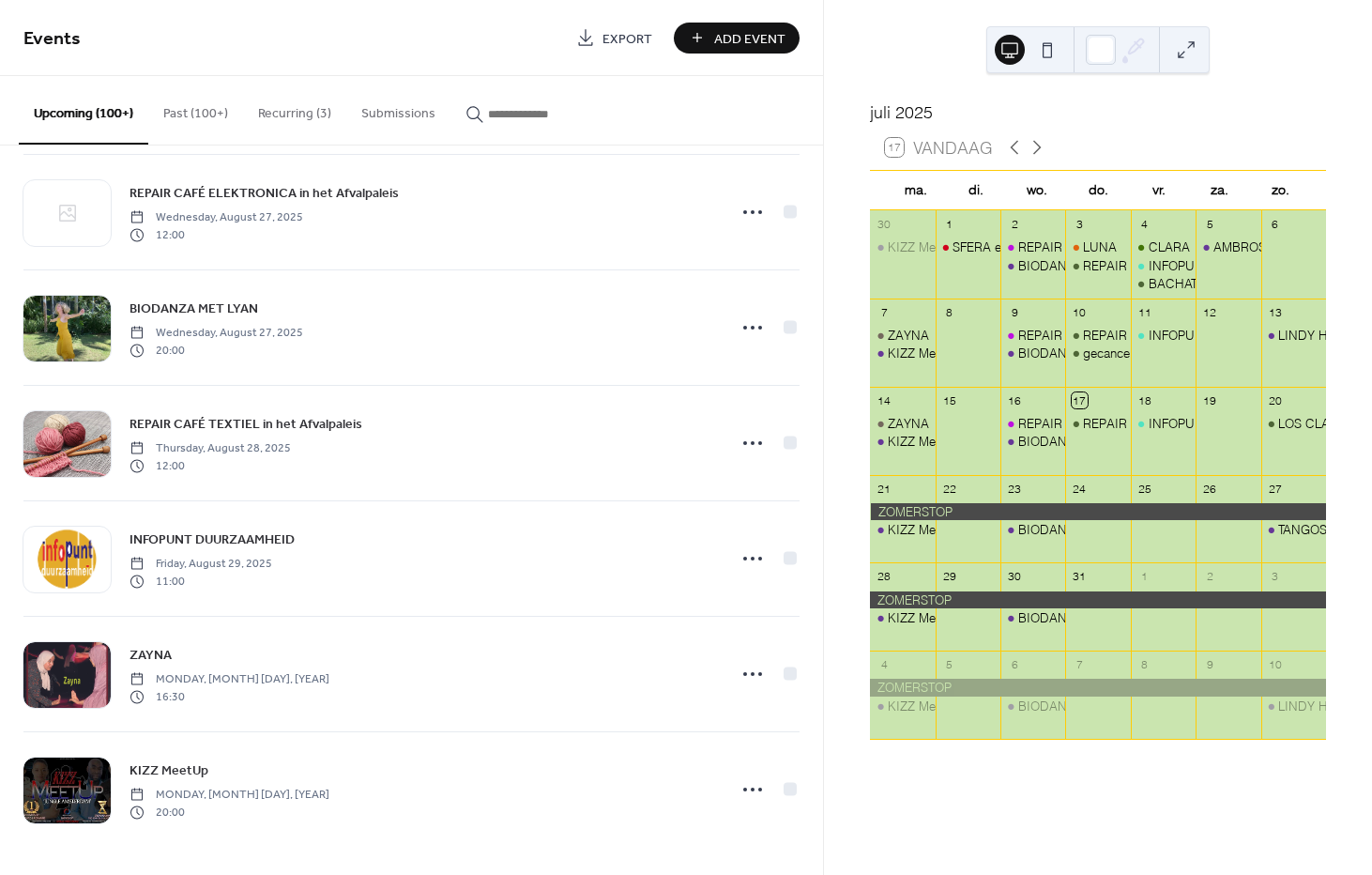 scroll, scrollTop: 2796, scrollLeft: 0, axis: vertical 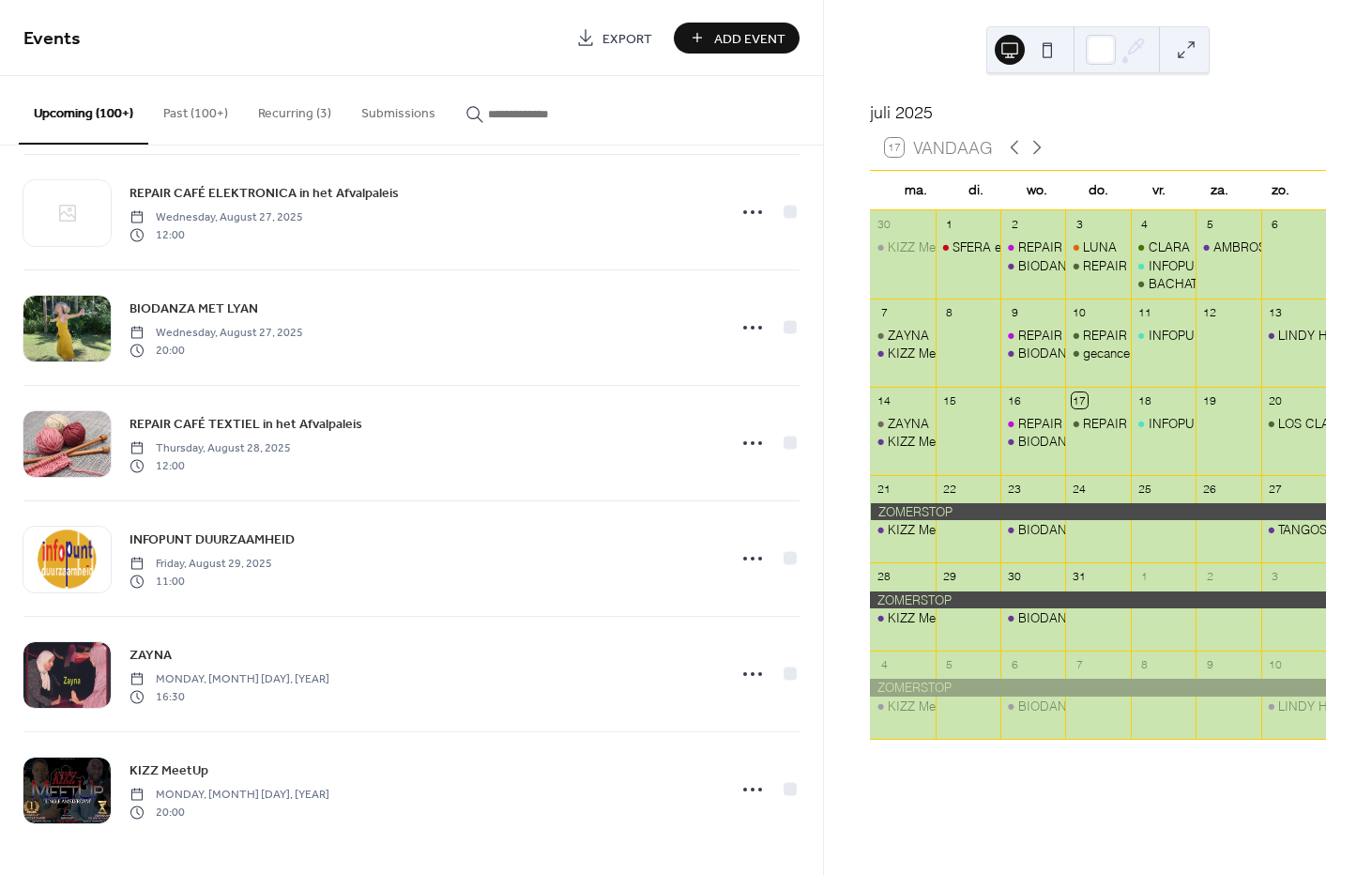click on "Upcoming (100+)" at bounding box center (84, 110) 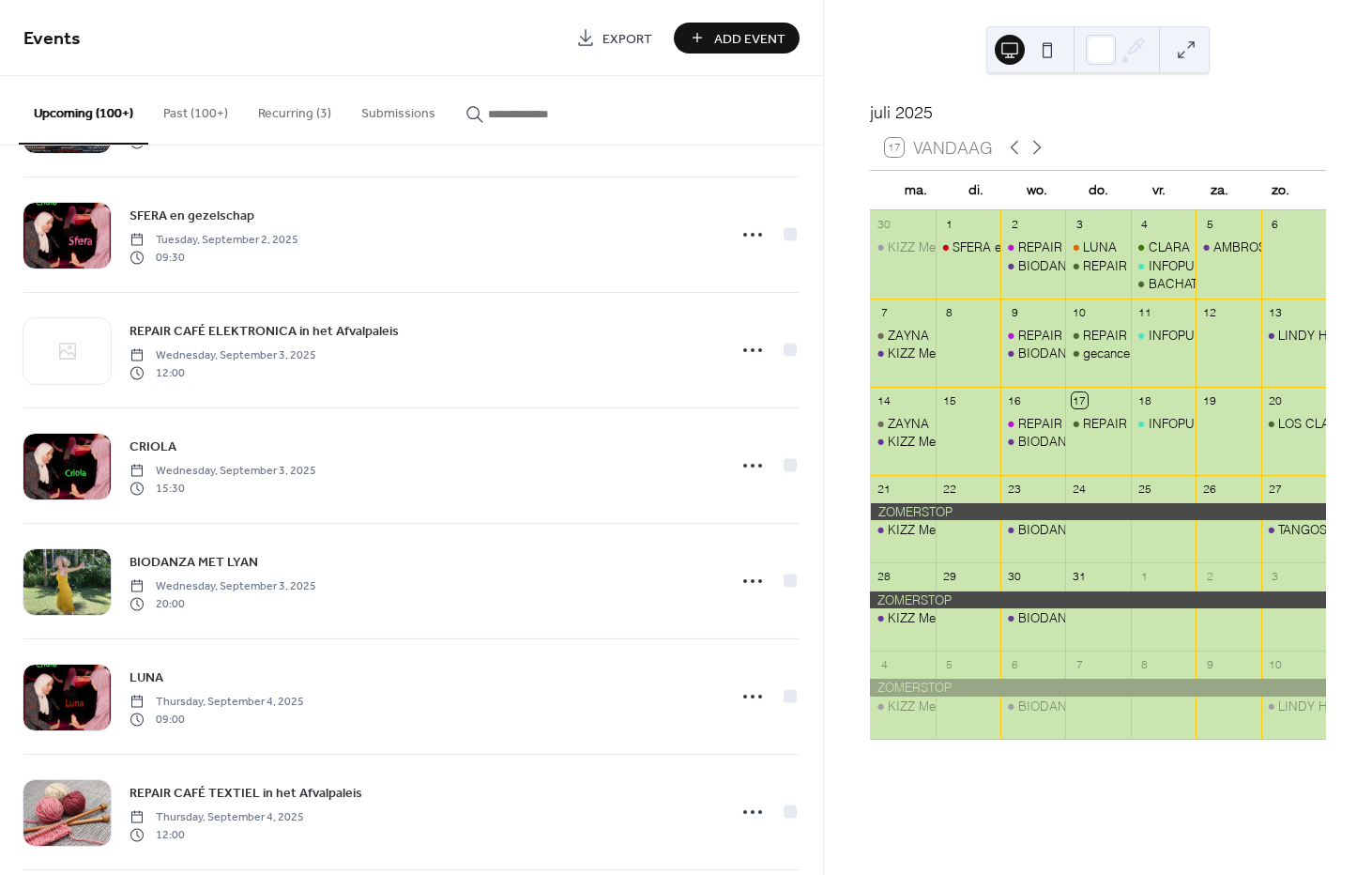 scroll, scrollTop: 3500, scrollLeft: 0, axis: vertical 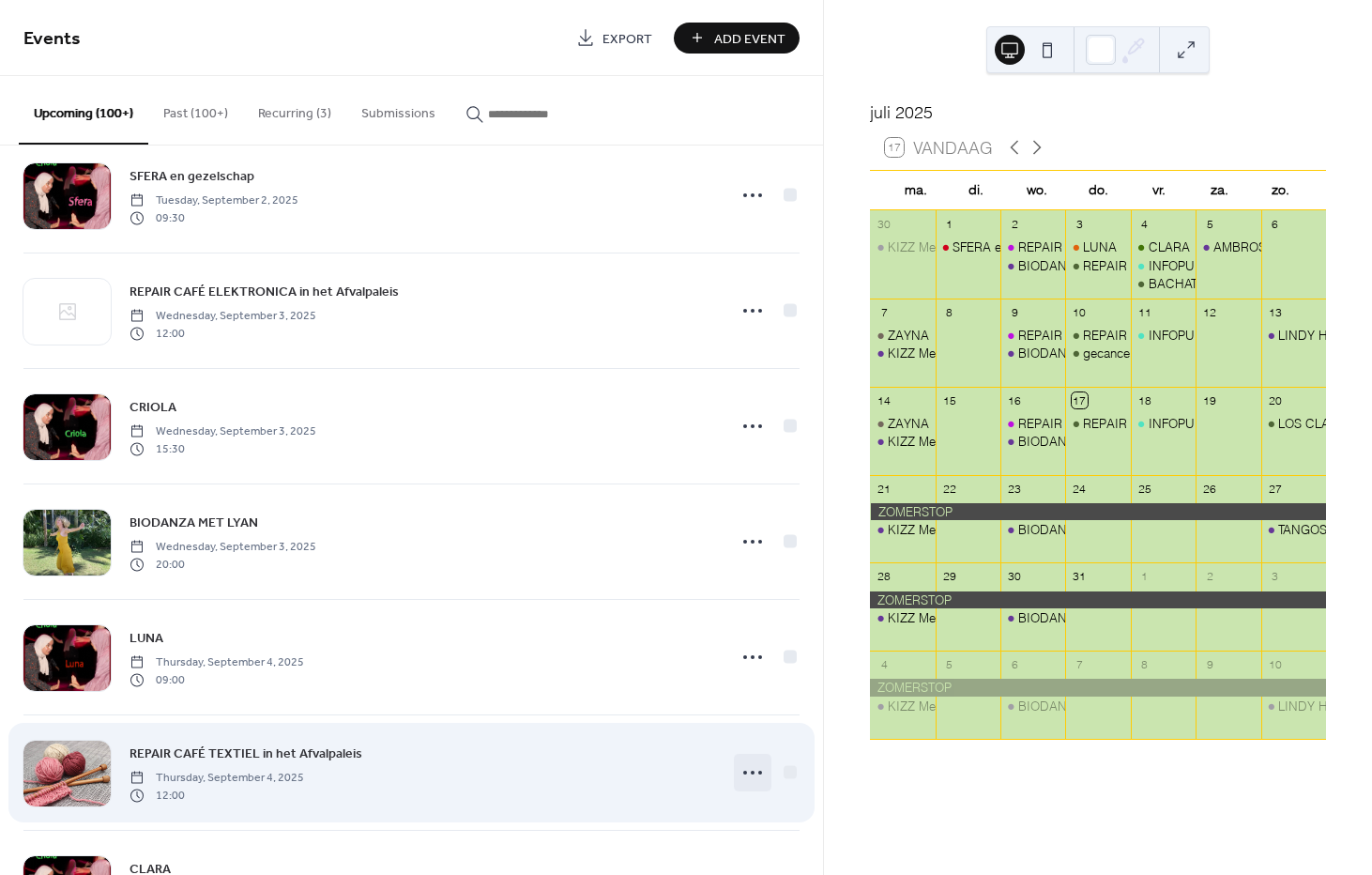 click 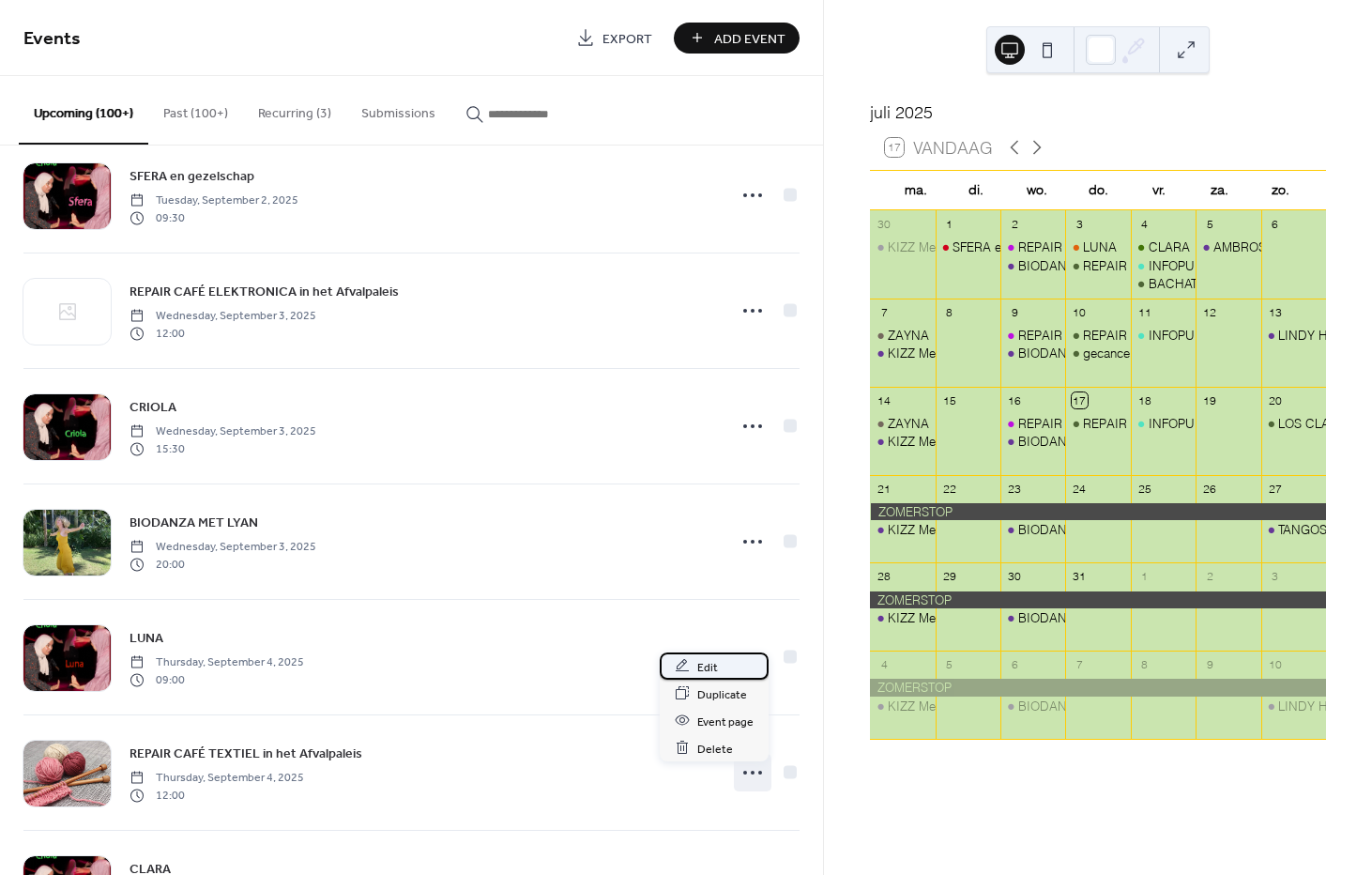 click on "Edit" at bounding box center (708, 667) 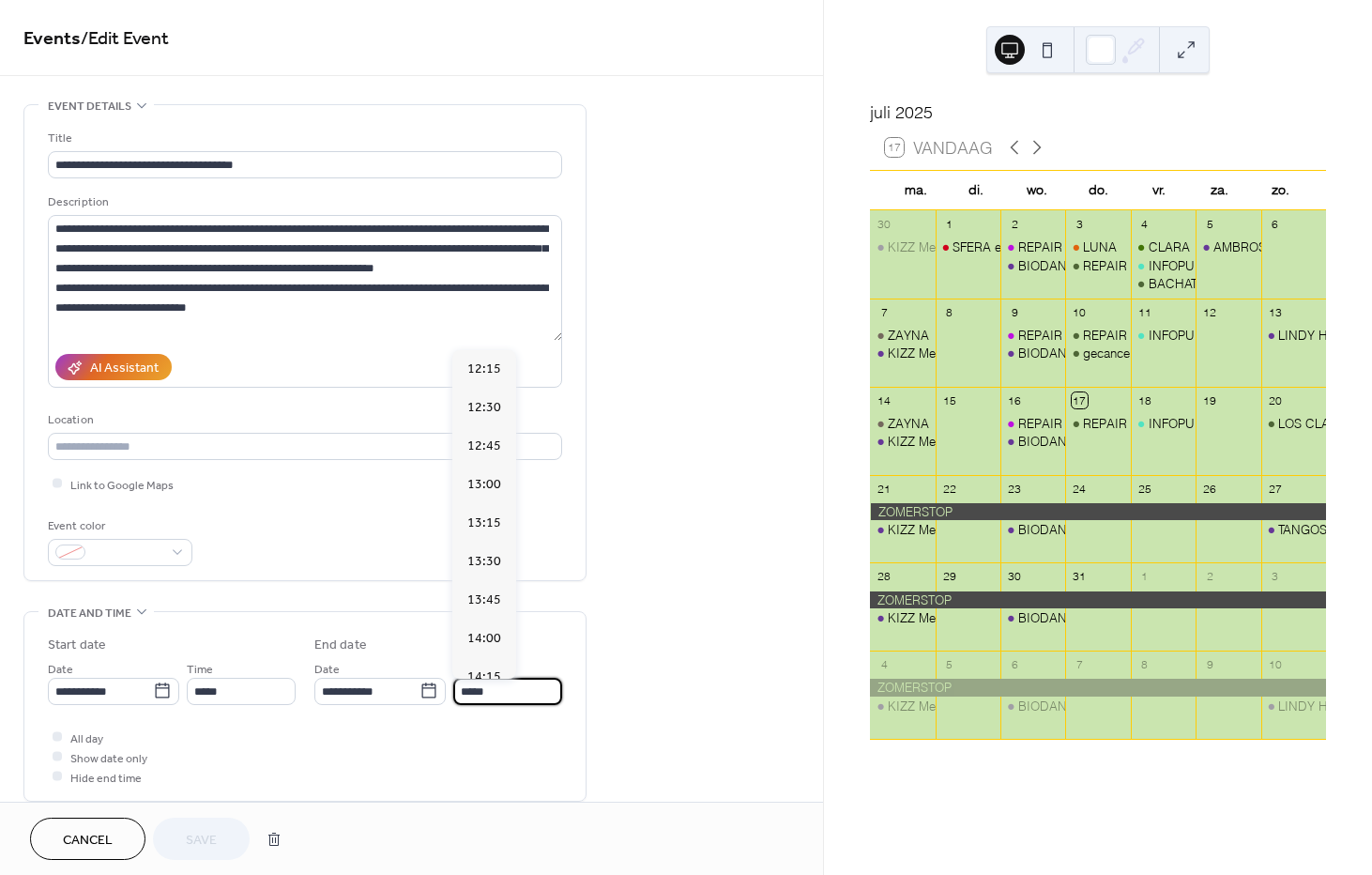 click on "*****" at bounding box center (508, 691) 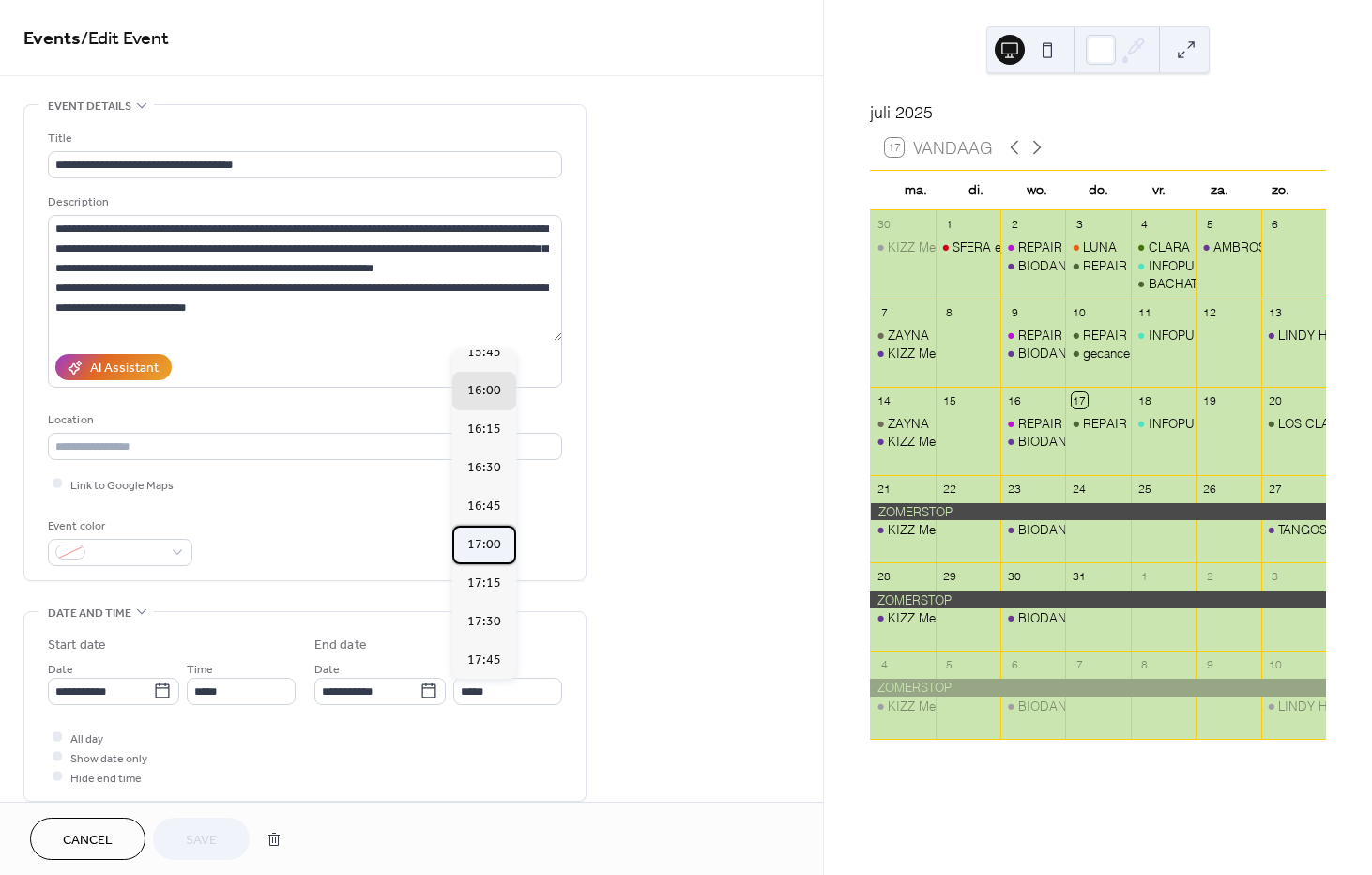 click on "17:00" at bounding box center [484, 544] 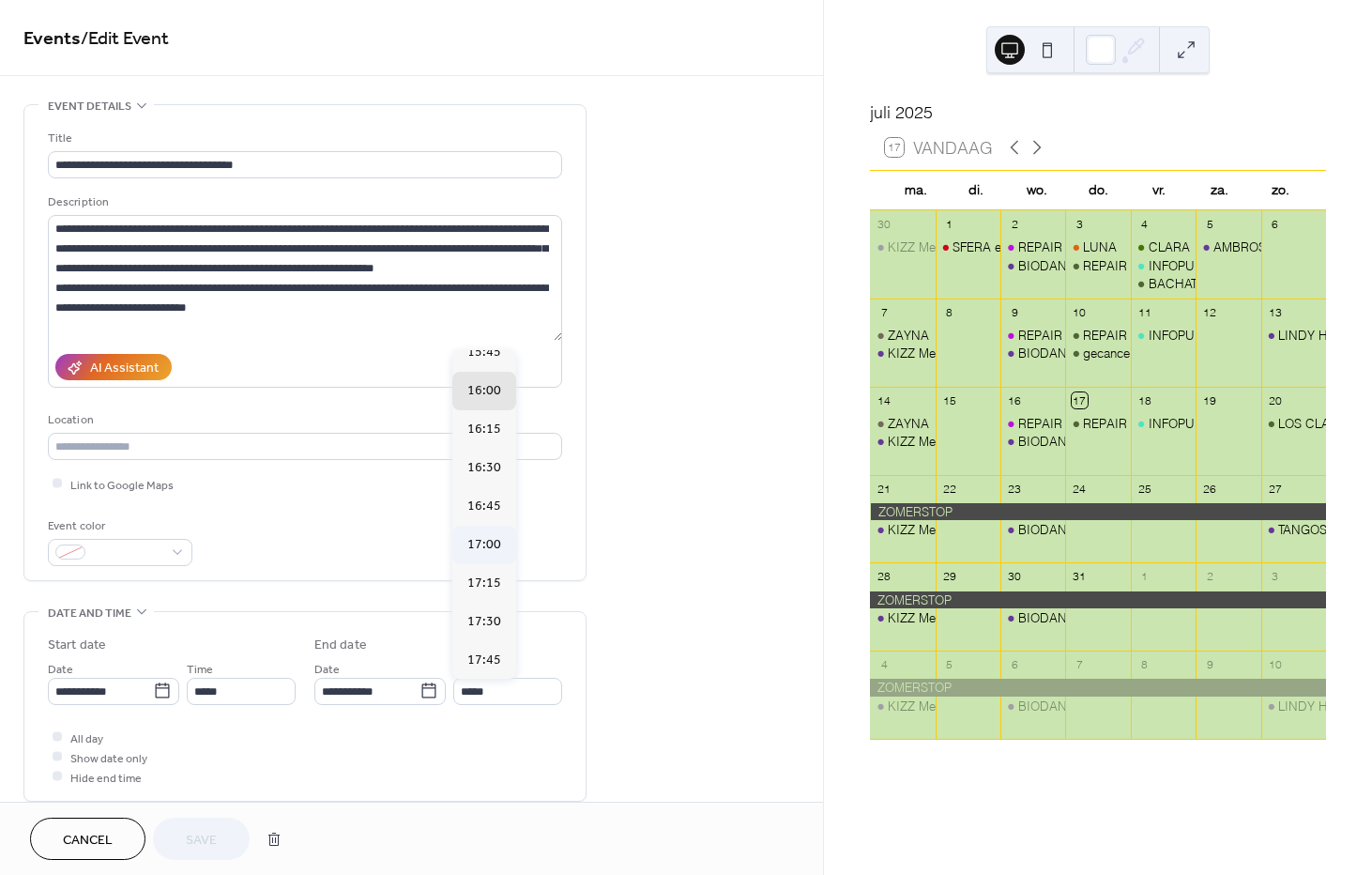 type on "*****" 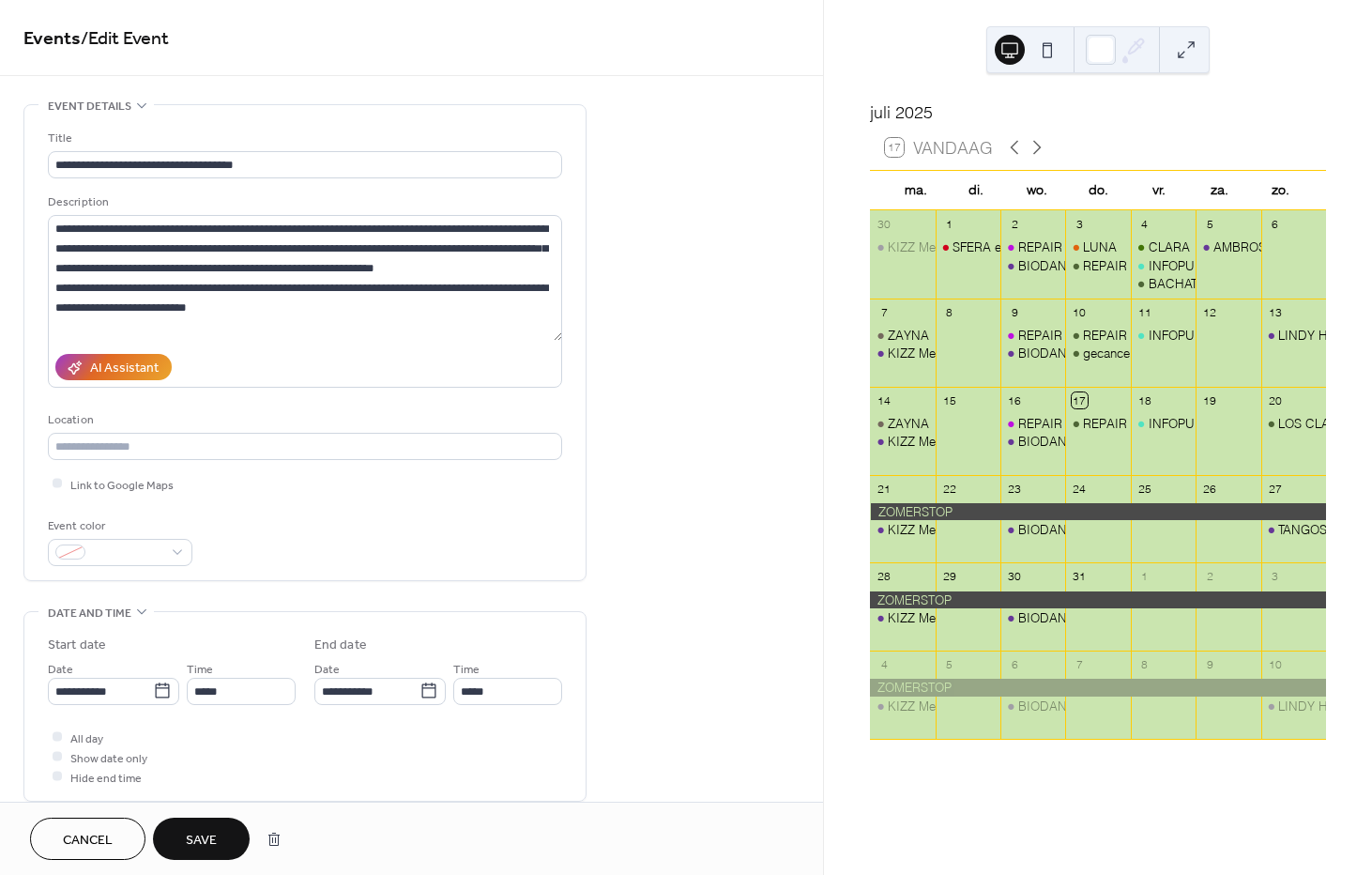 click on "Save" at bounding box center [201, 838] 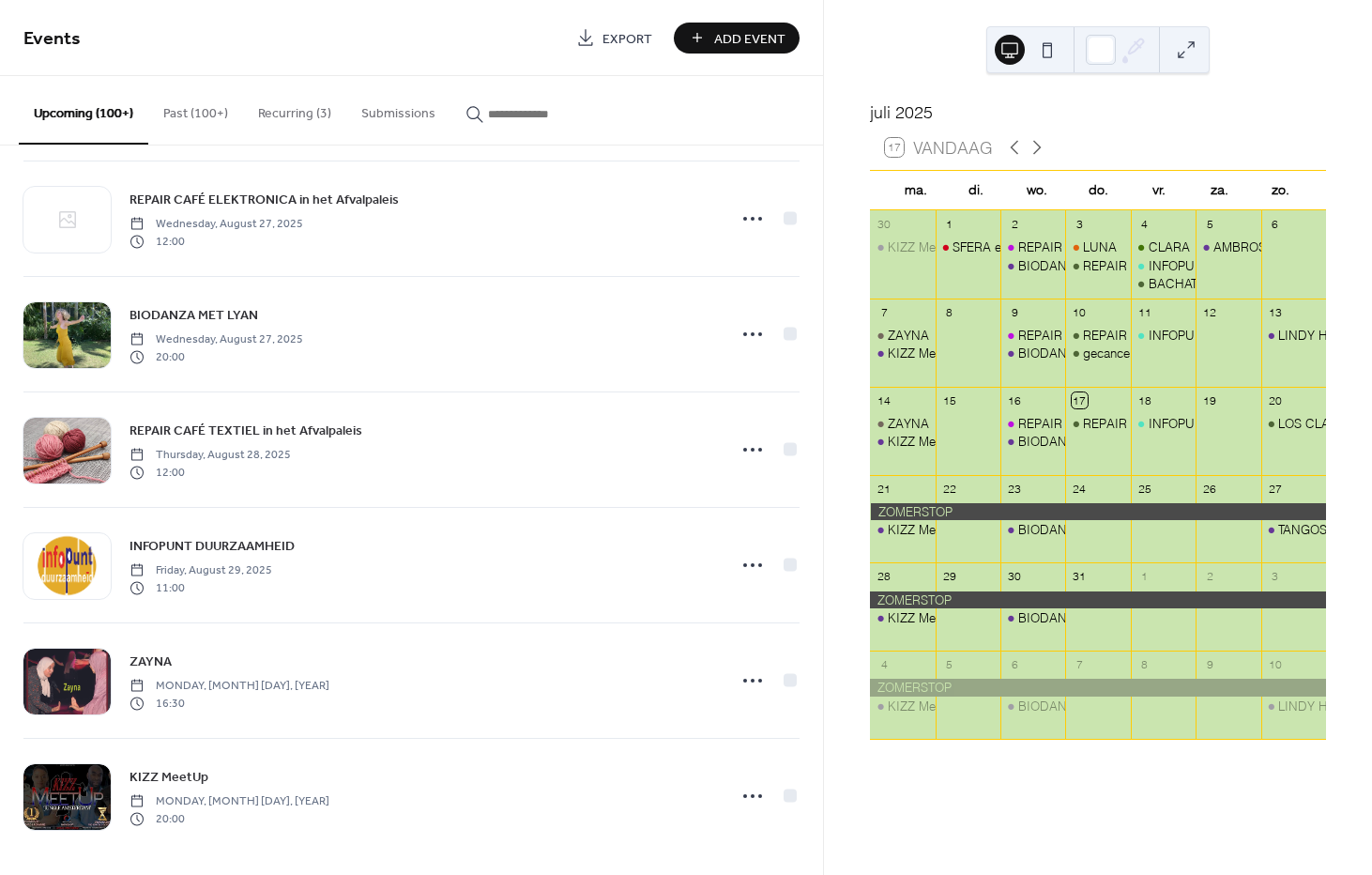 scroll, scrollTop: 2796, scrollLeft: 0, axis: vertical 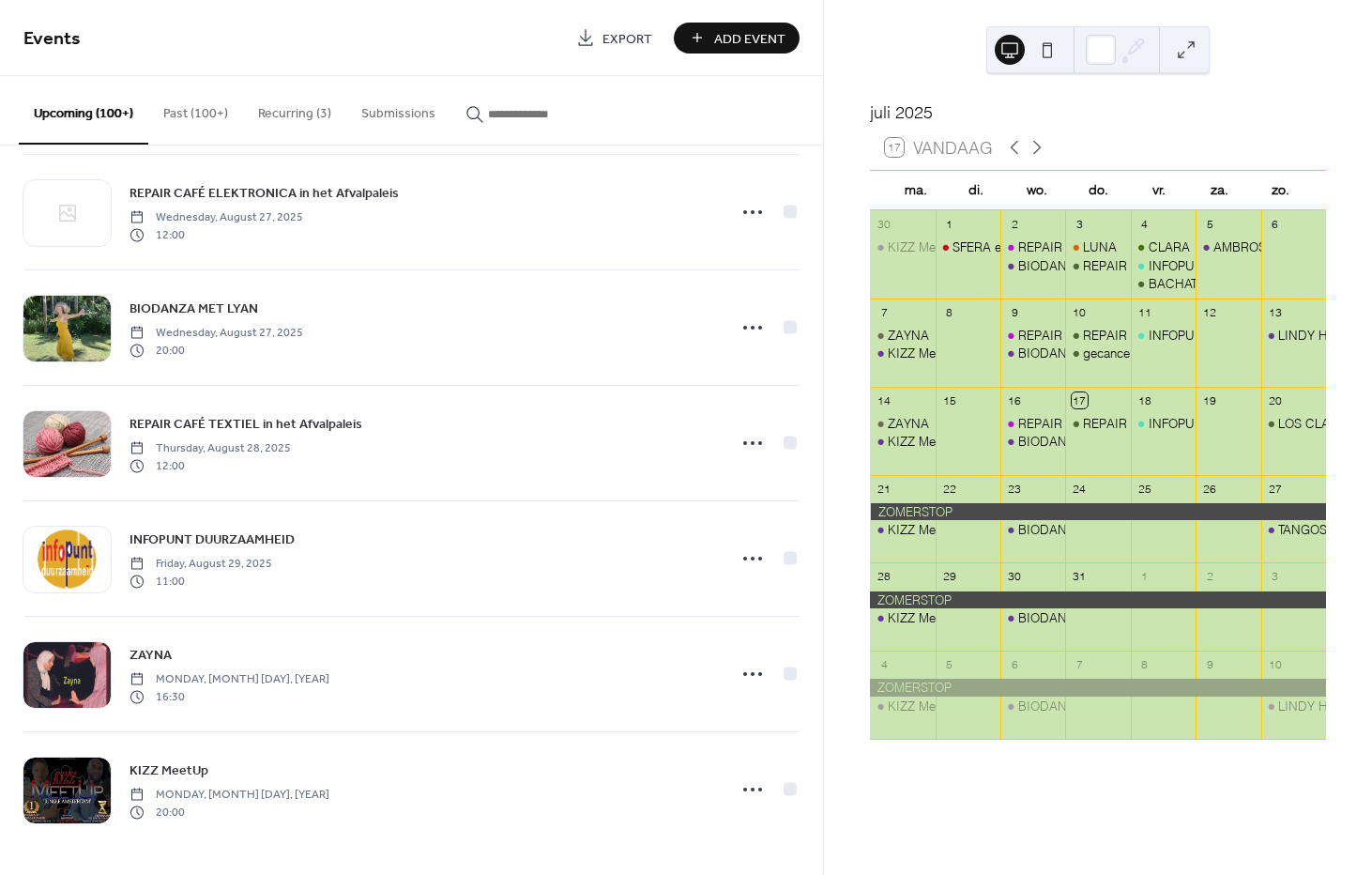 click on "Upcoming (100+)" at bounding box center (84, 110) 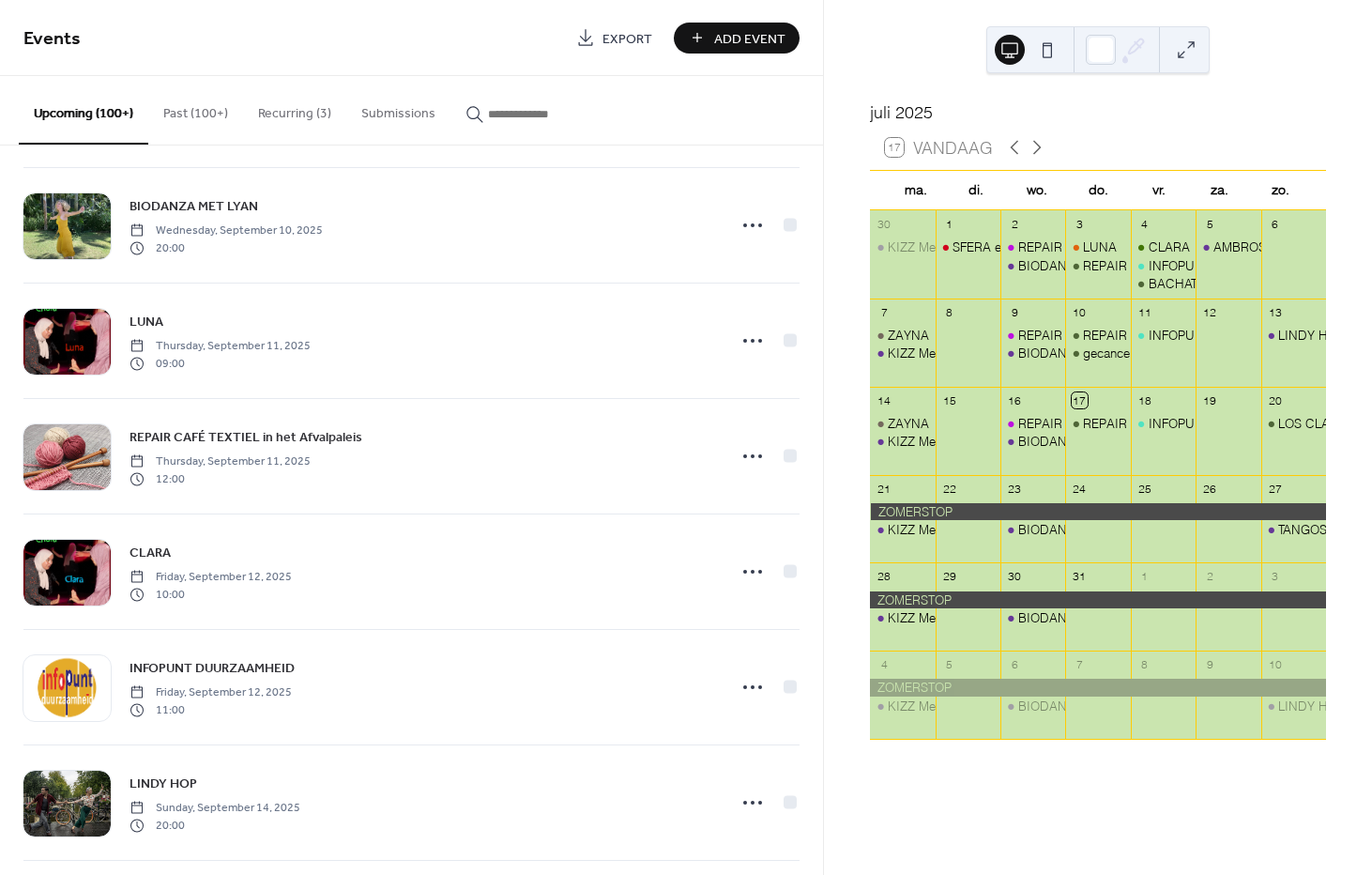 scroll, scrollTop: 5010, scrollLeft: 0, axis: vertical 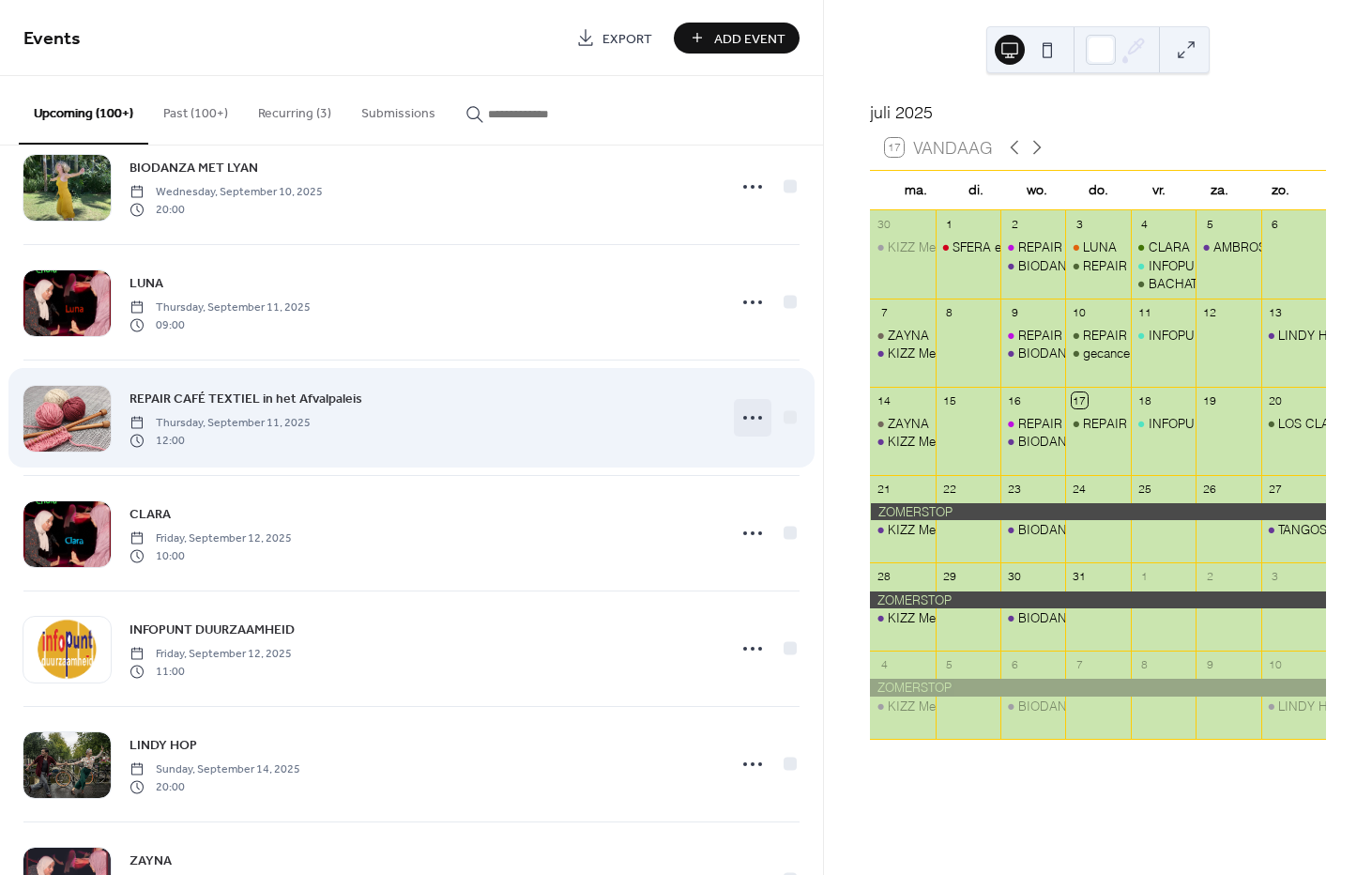 click 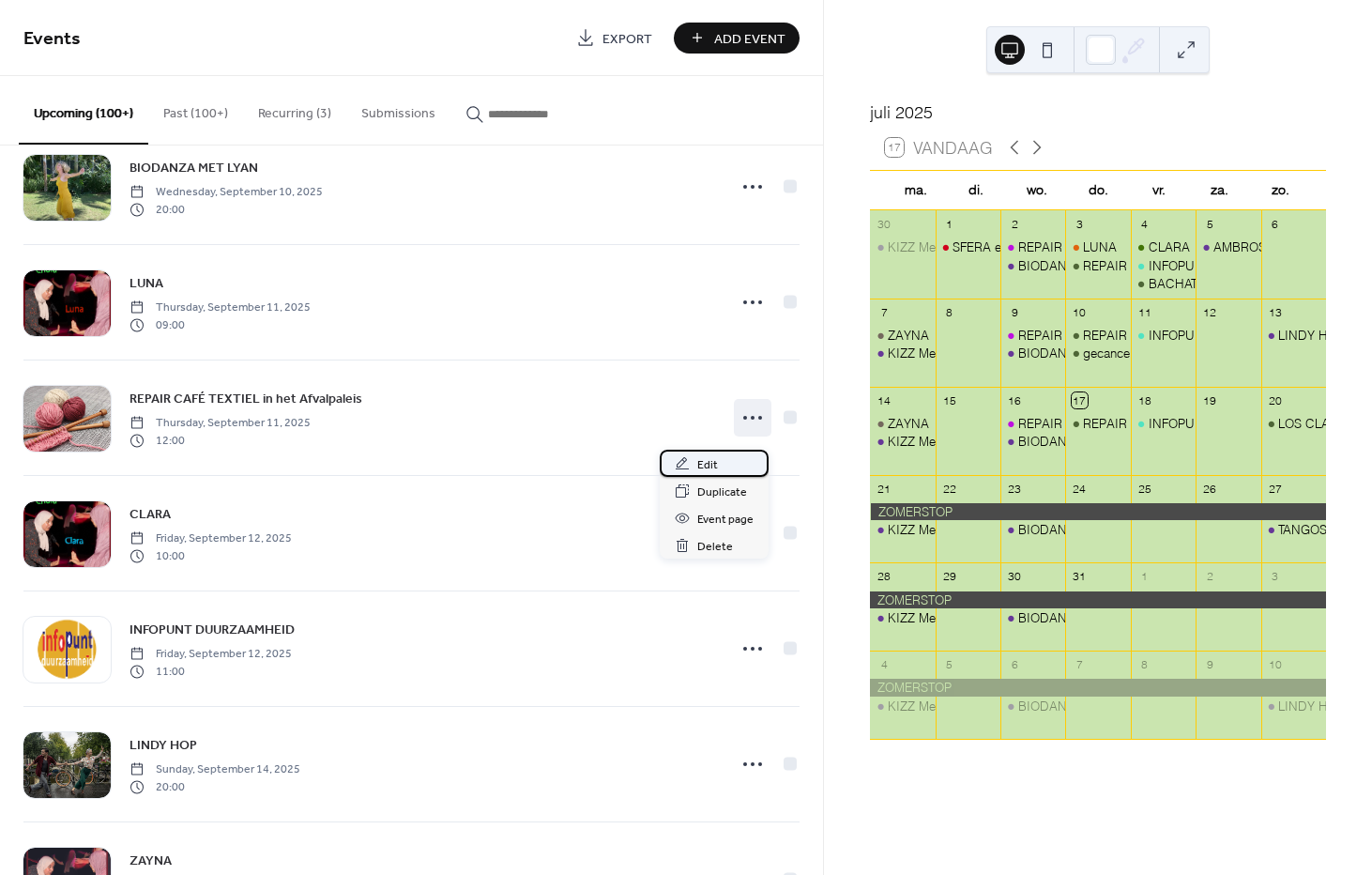 click on "Edit" at bounding box center (708, 465) 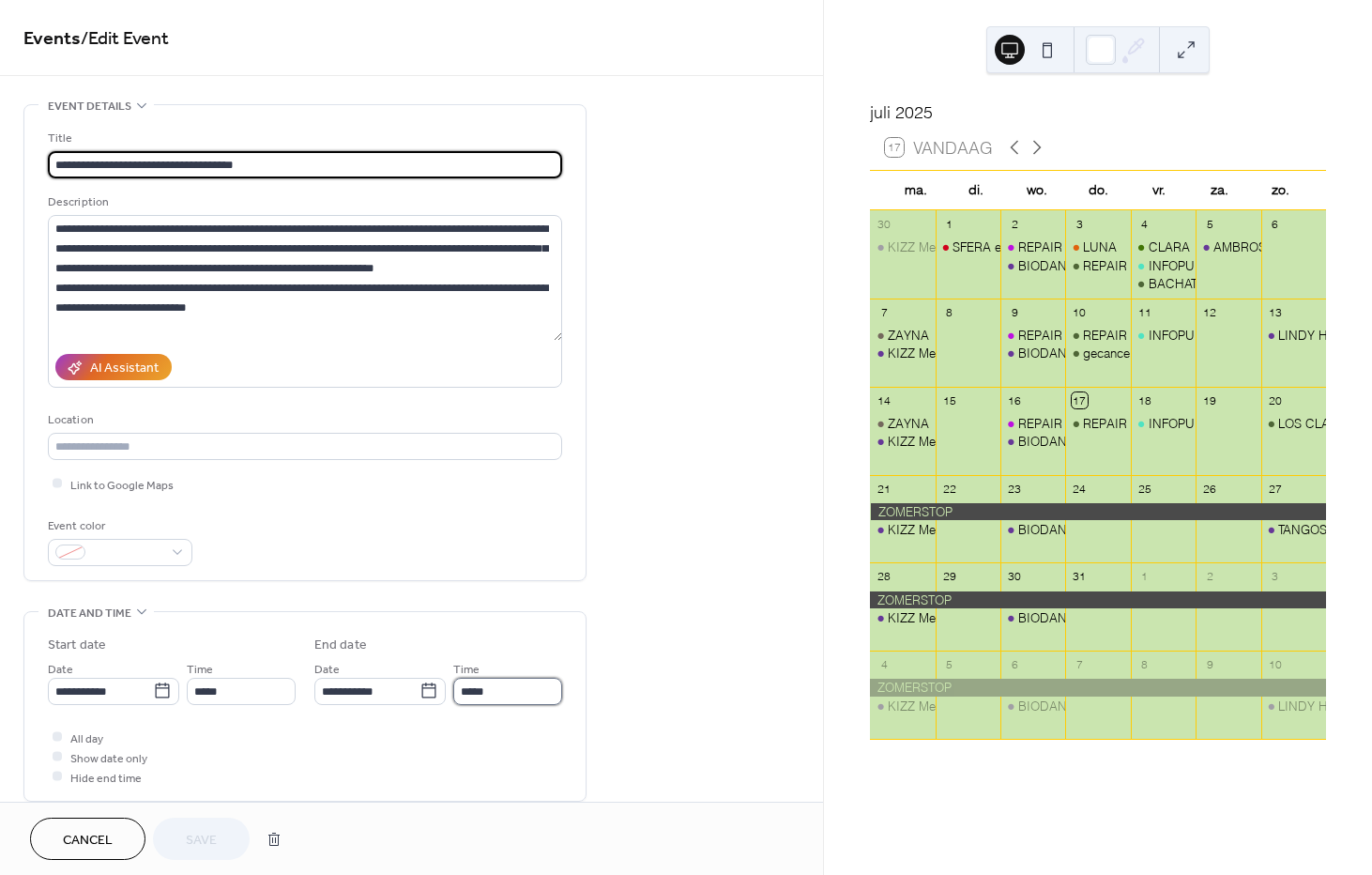 click on "*****" at bounding box center (508, 691) 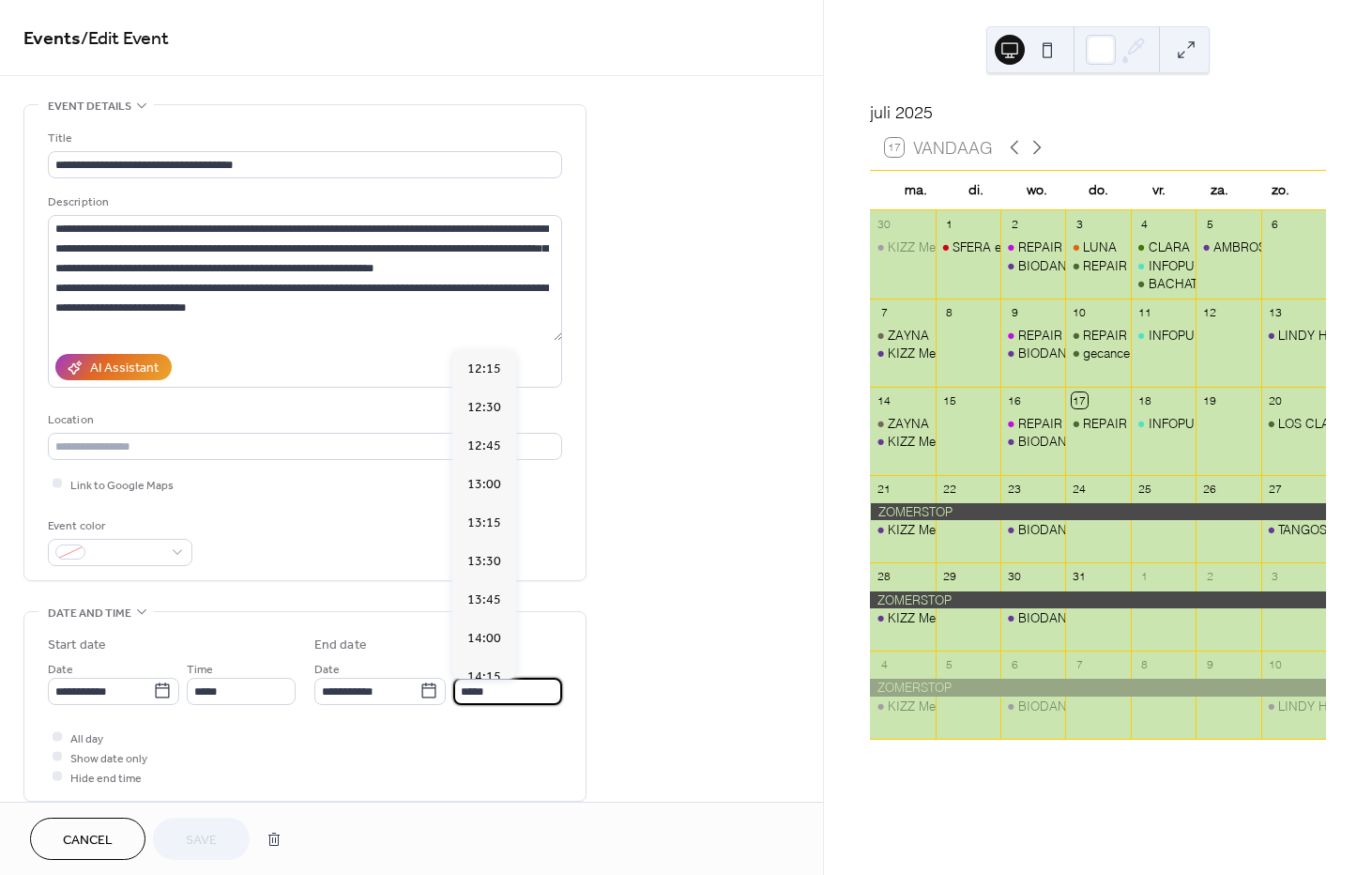 scroll, scrollTop: 556, scrollLeft: 0, axis: vertical 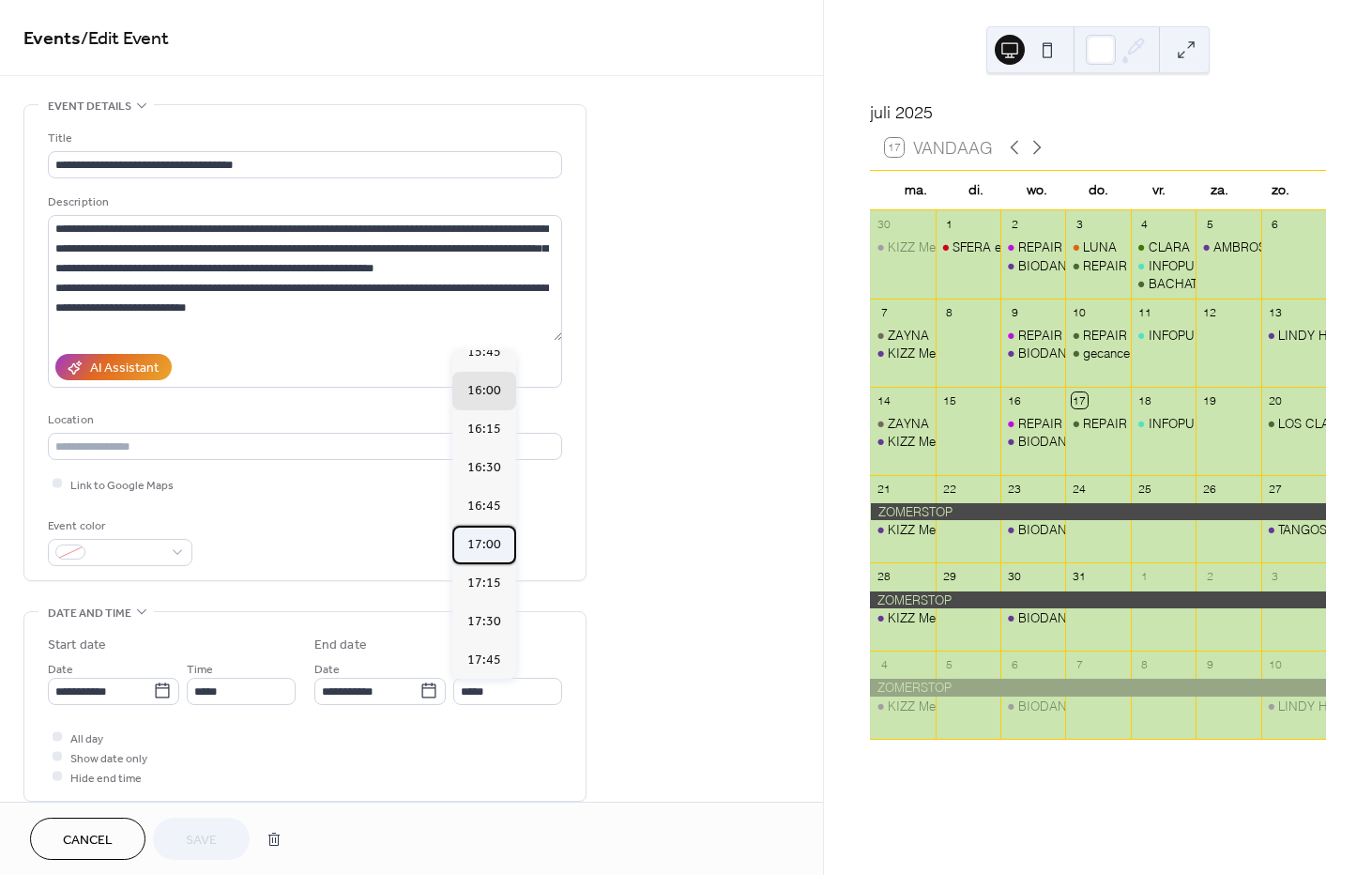 click on "17:00" at bounding box center [484, 544] 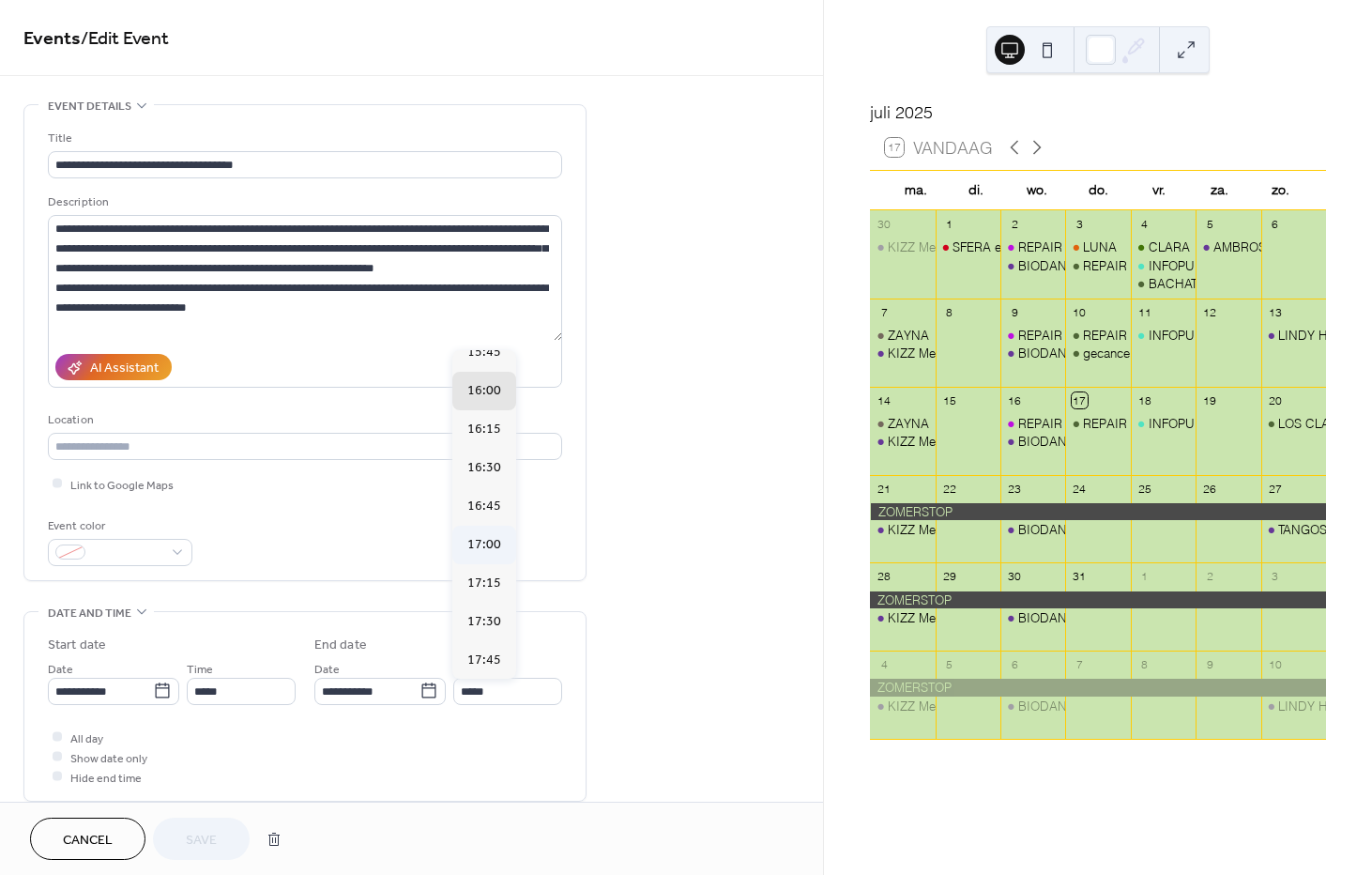 type on "*****" 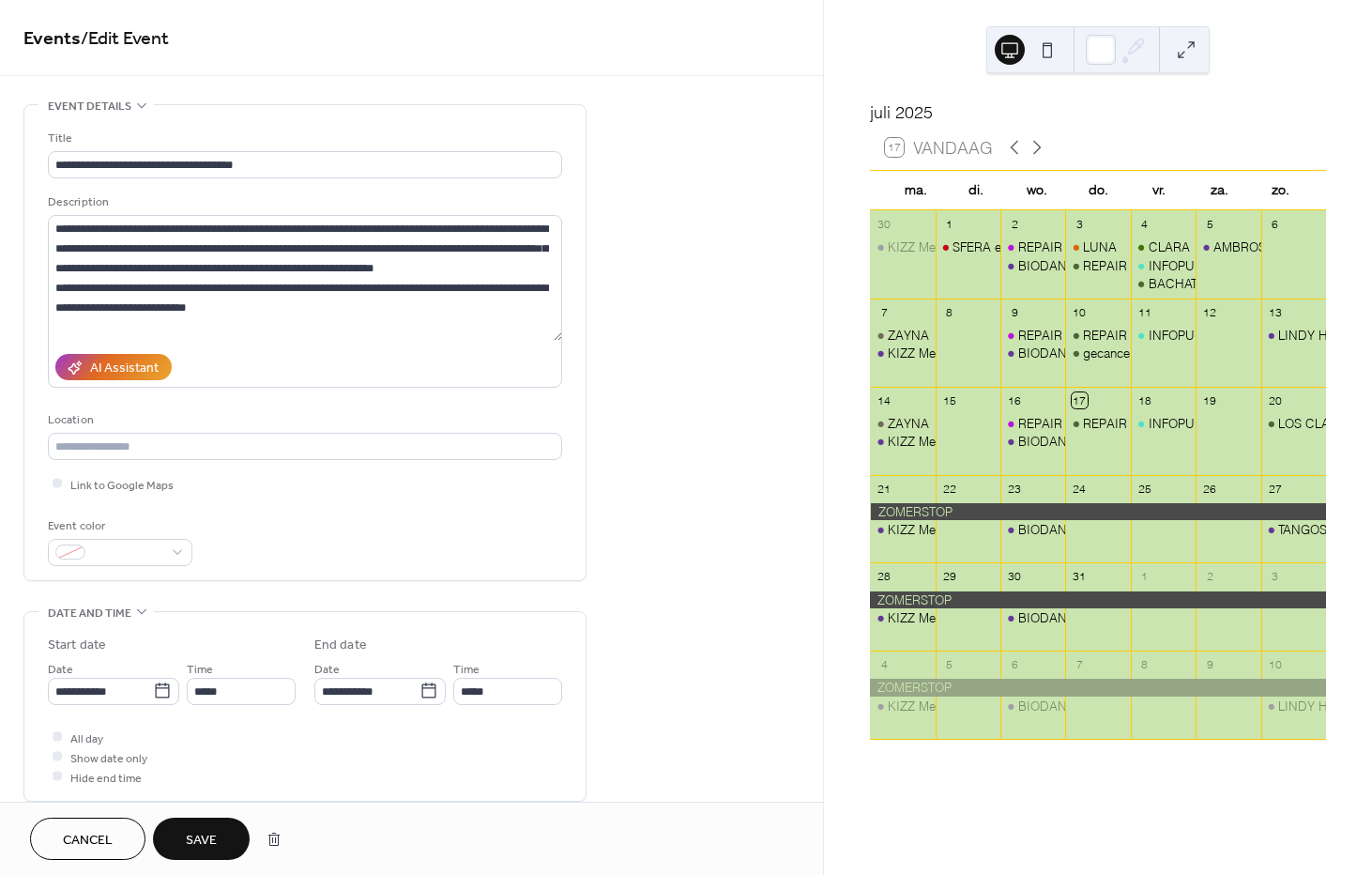 click on "Save" at bounding box center [201, 840] 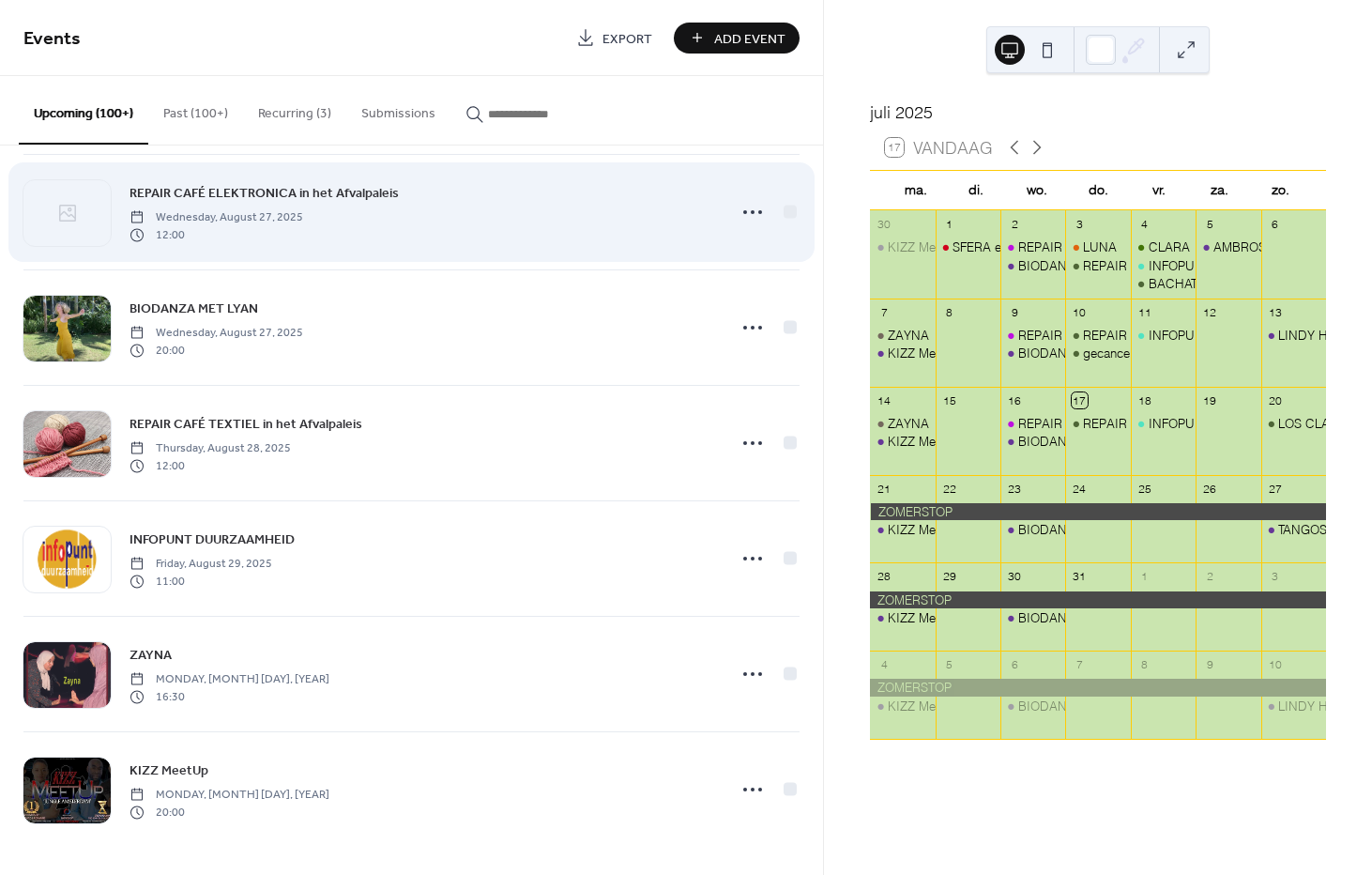 scroll, scrollTop: 2796, scrollLeft: 0, axis: vertical 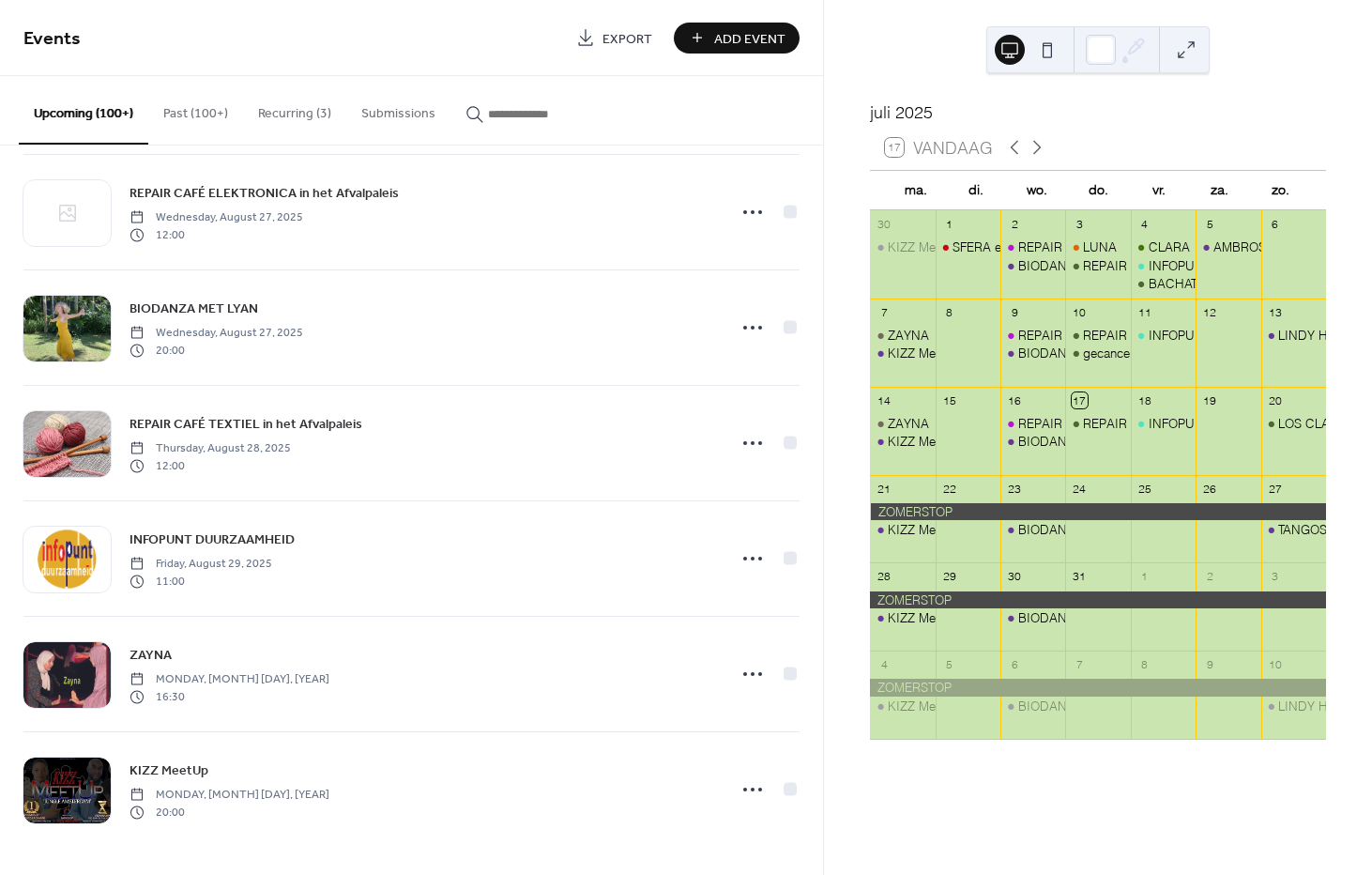 click on "Upcoming (100+)" at bounding box center [84, 110] 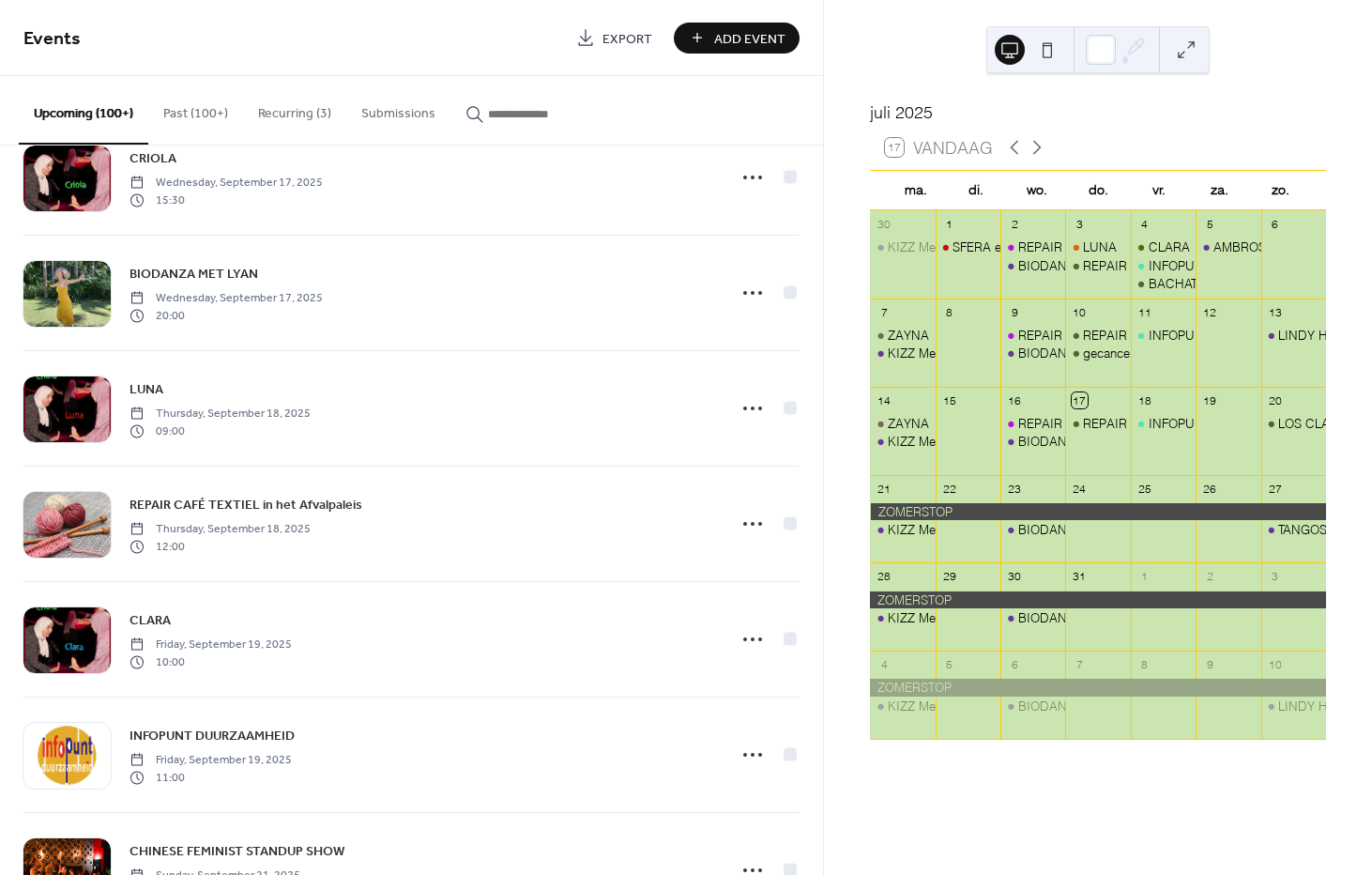 scroll, scrollTop: 6267, scrollLeft: 0, axis: vertical 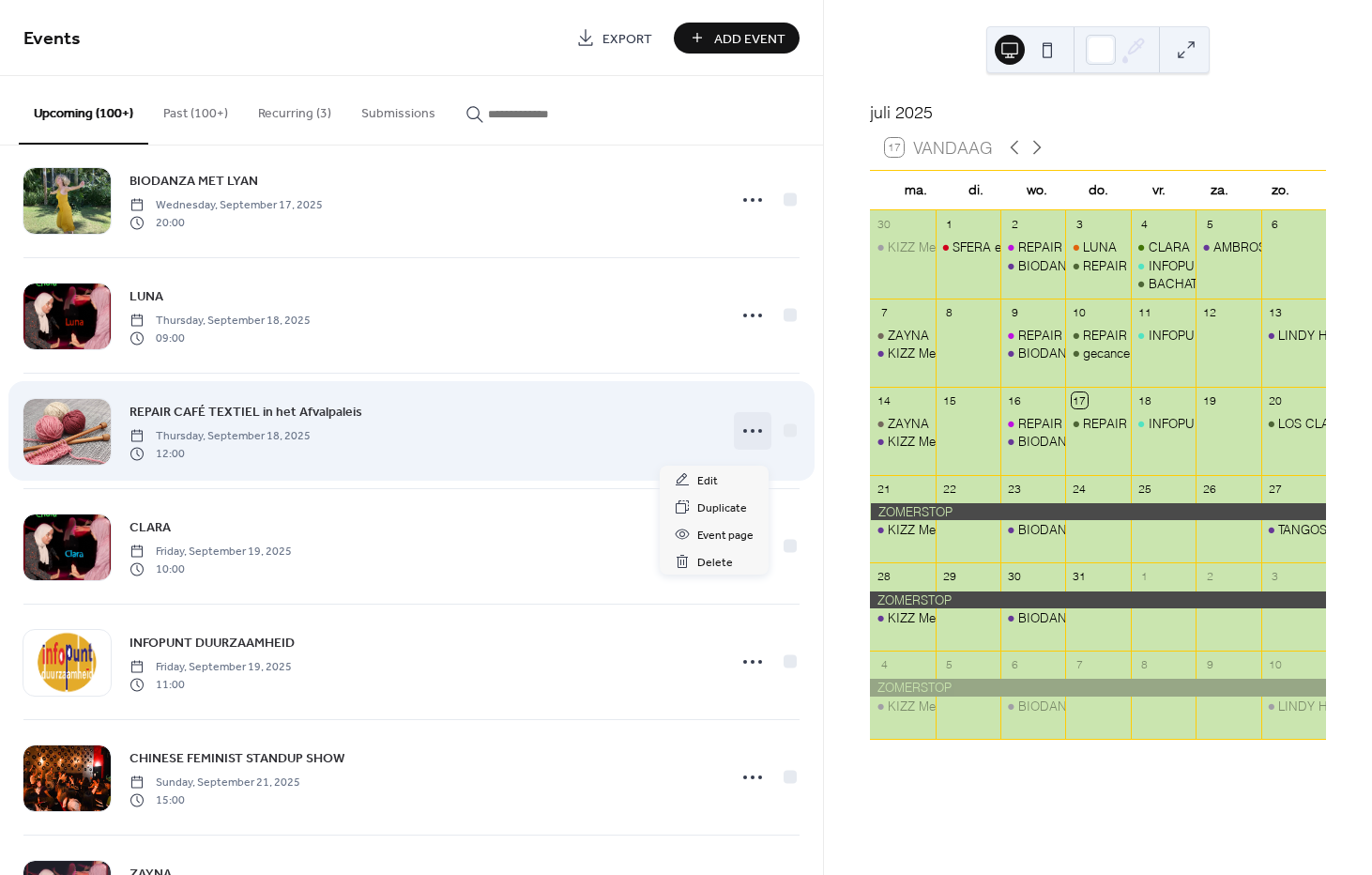 click 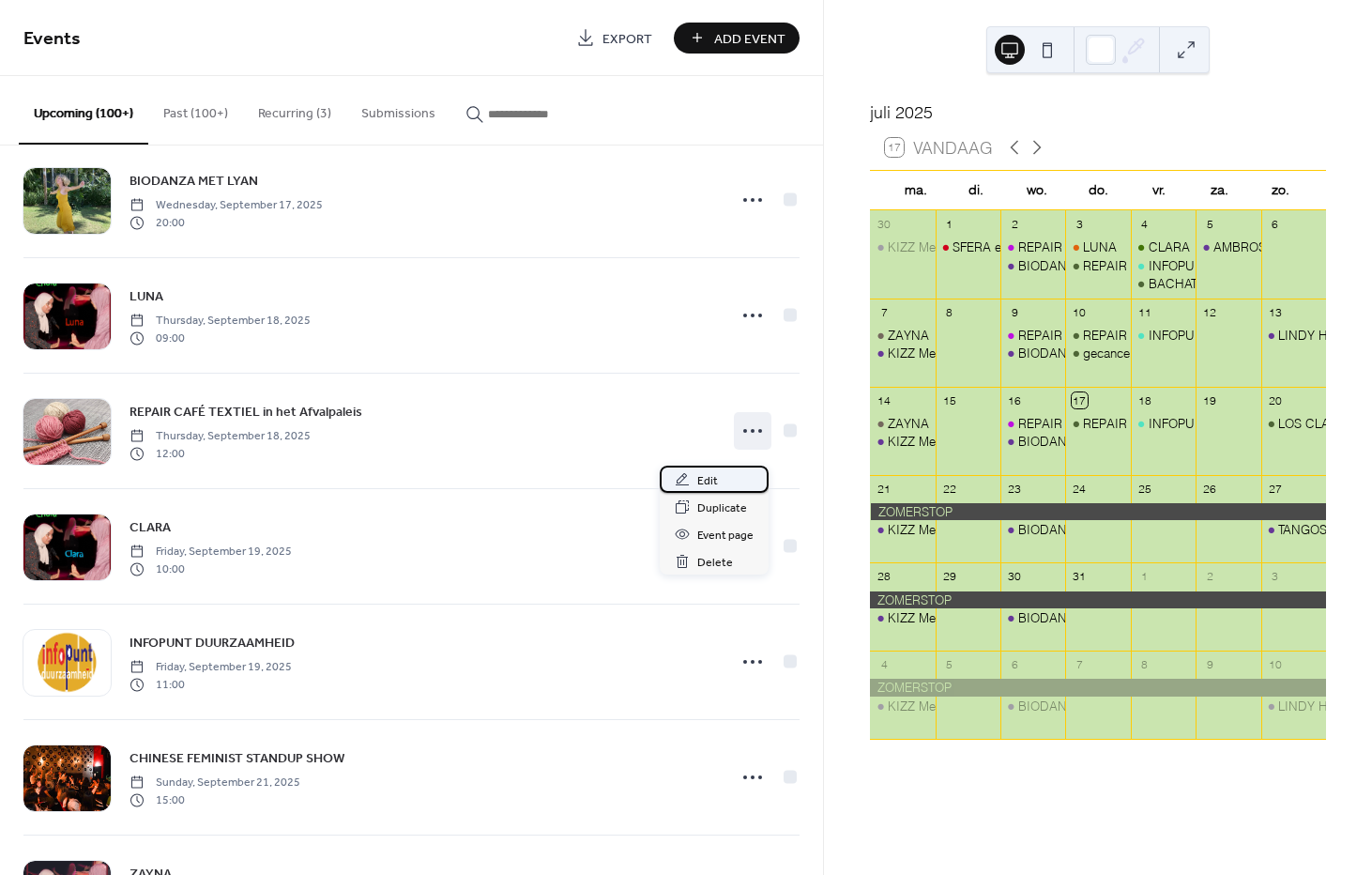 click on "Edit" at bounding box center [708, 481] 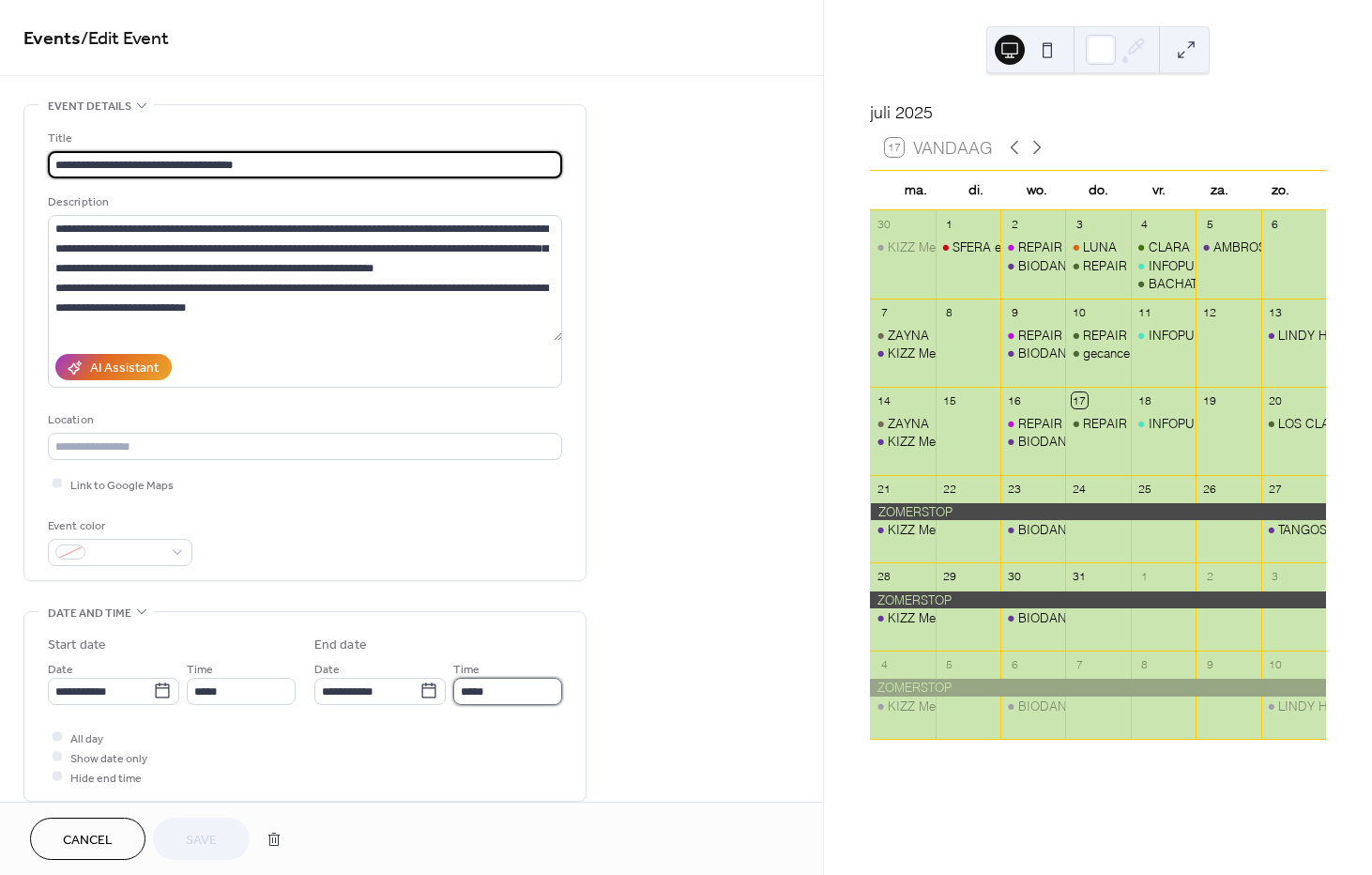 click on "*****" at bounding box center [508, 691] 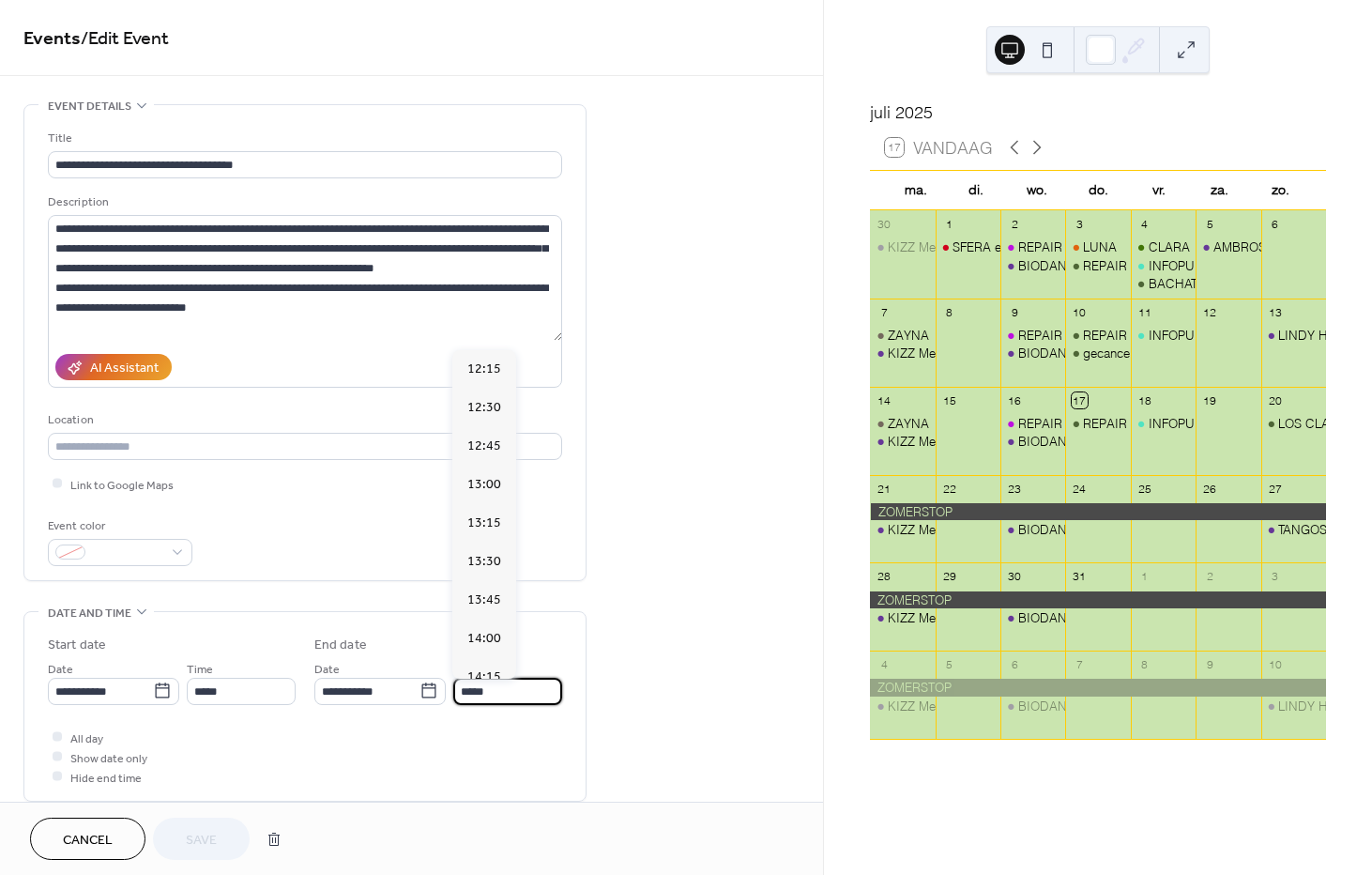 scroll, scrollTop: 556, scrollLeft: 0, axis: vertical 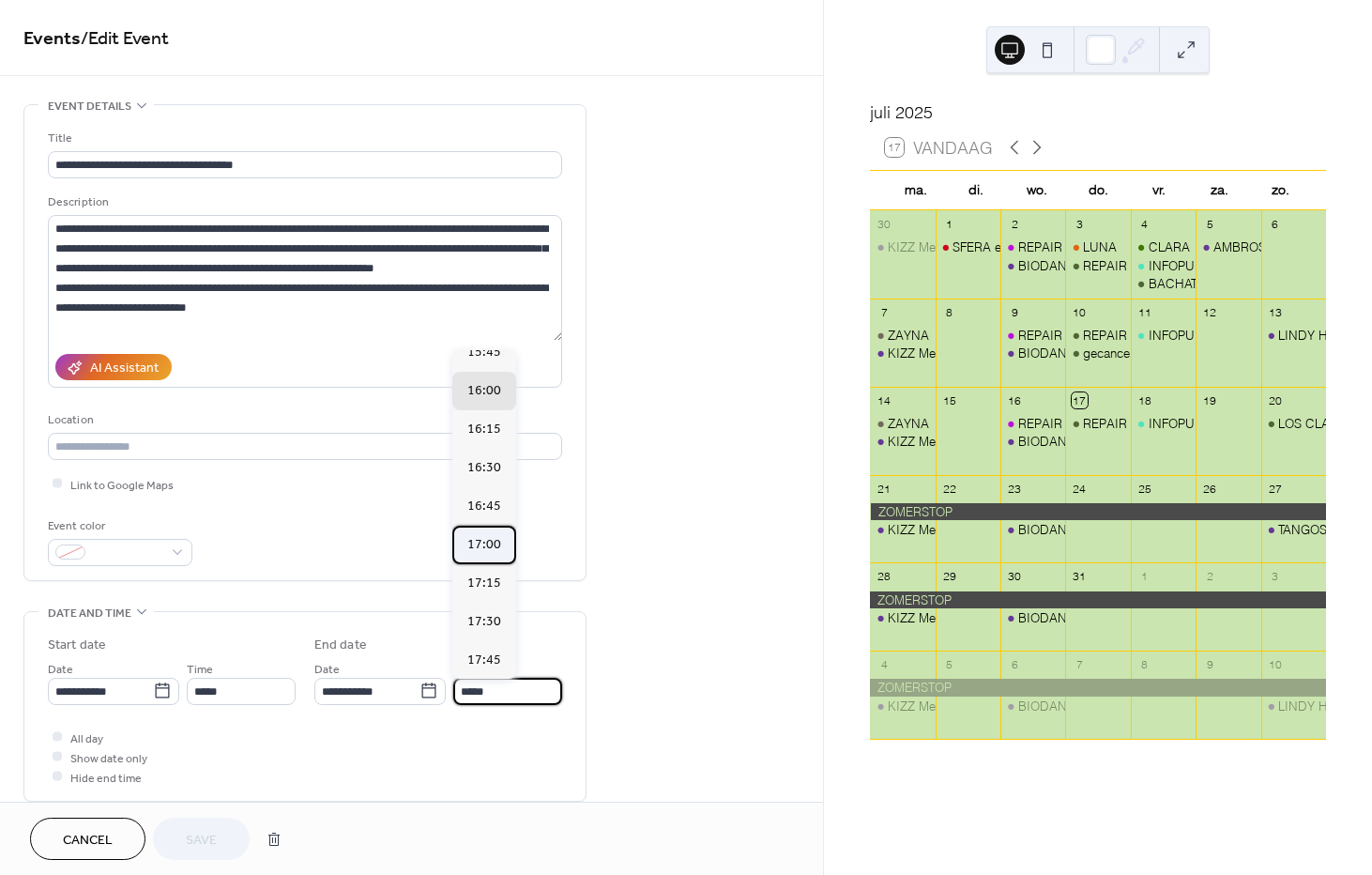 click on "17:00" at bounding box center [484, 544] 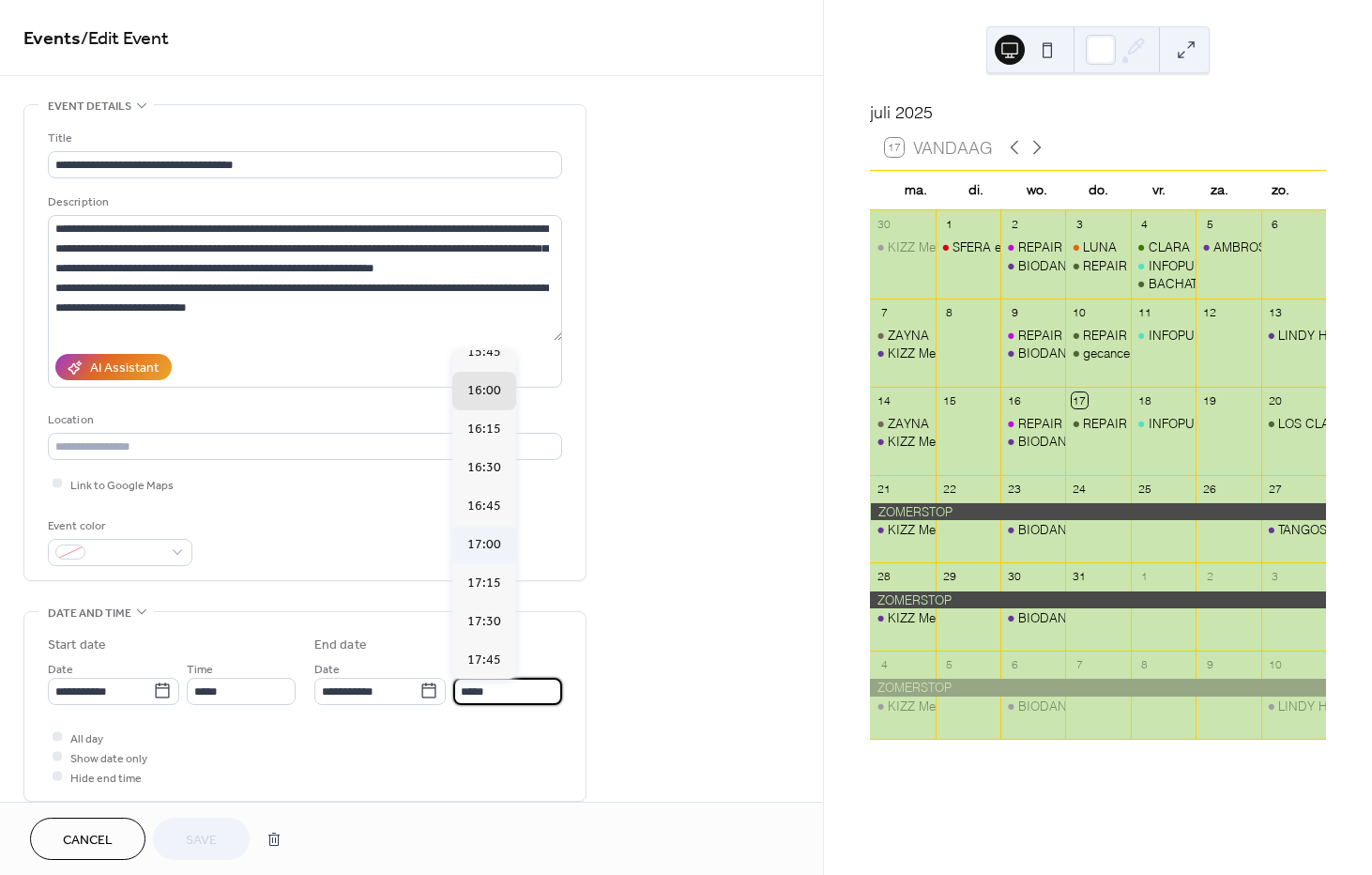 type on "*****" 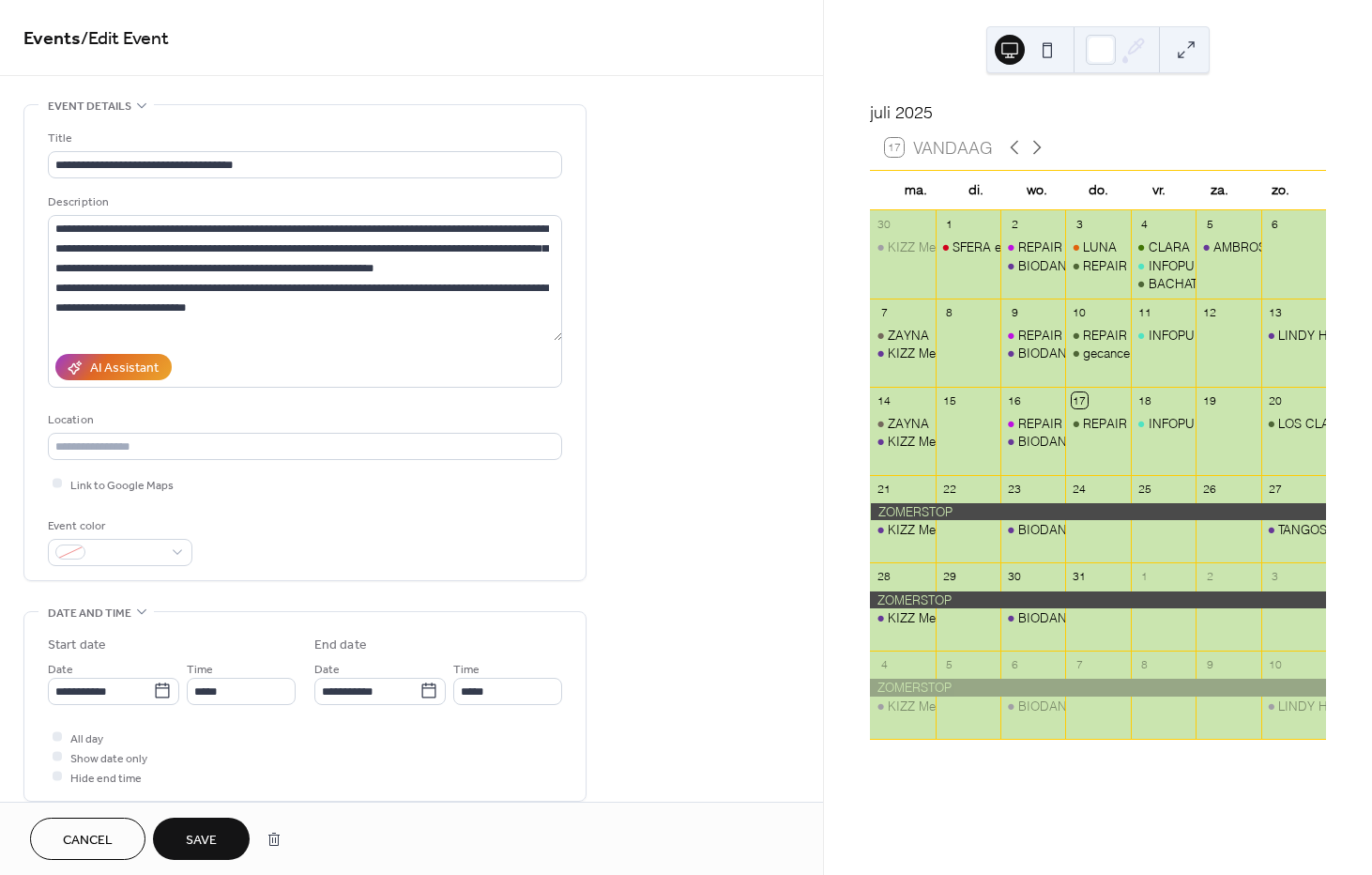 click on "Save" at bounding box center (201, 840) 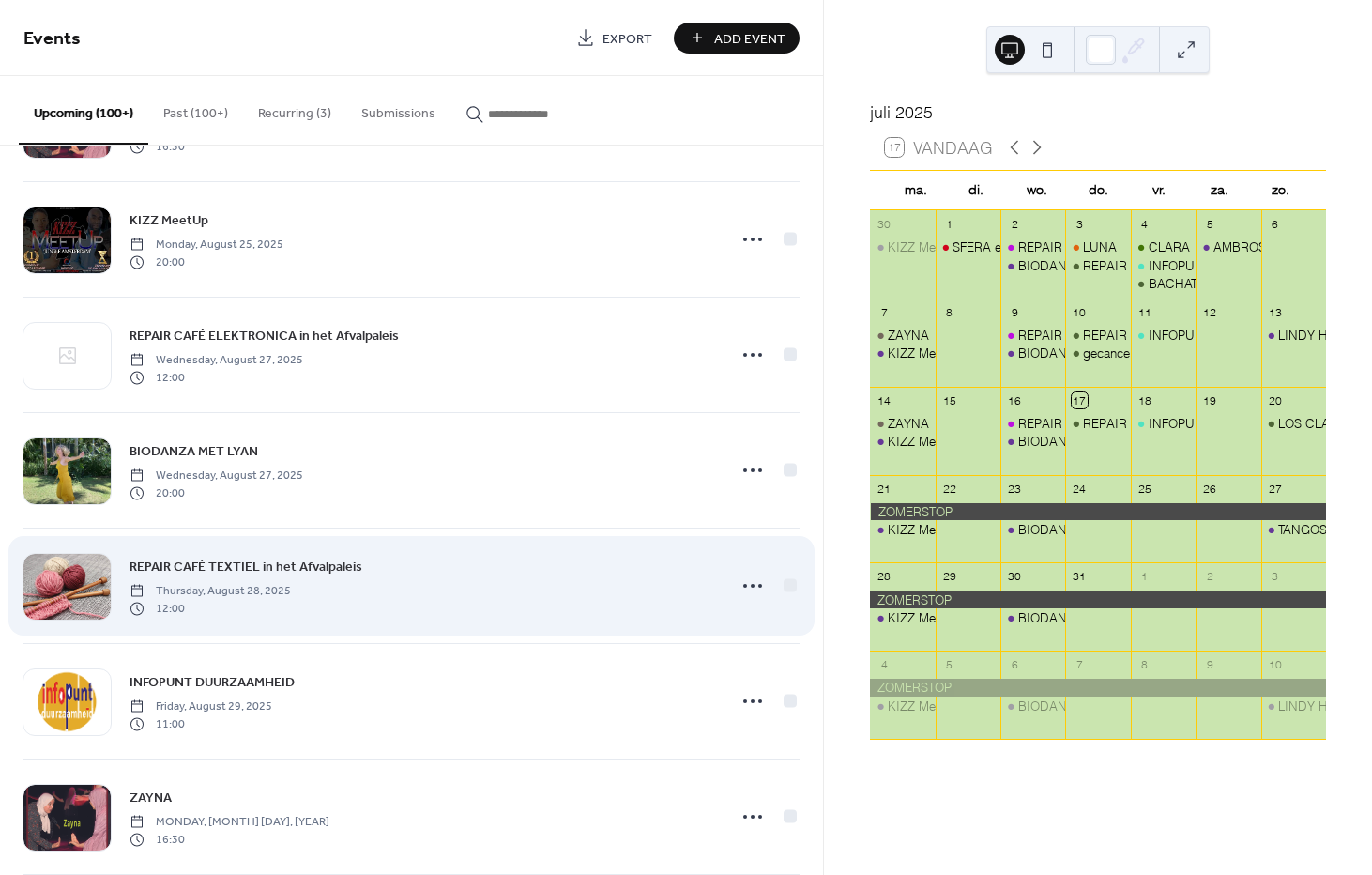 scroll, scrollTop: 2796, scrollLeft: 0, axis: vertical 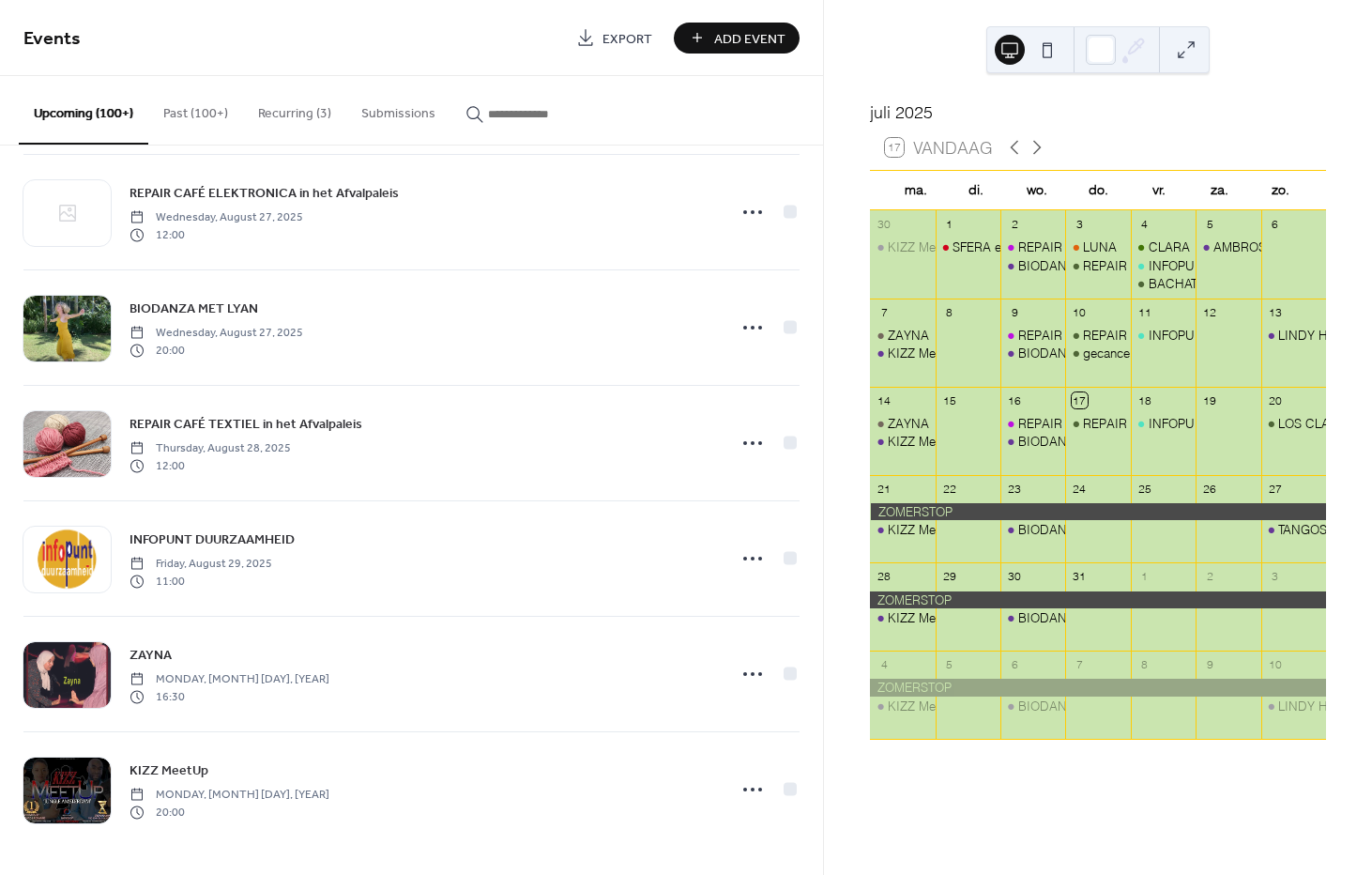 click on "Upcoming (100+)" at bounding box center (84, 110) 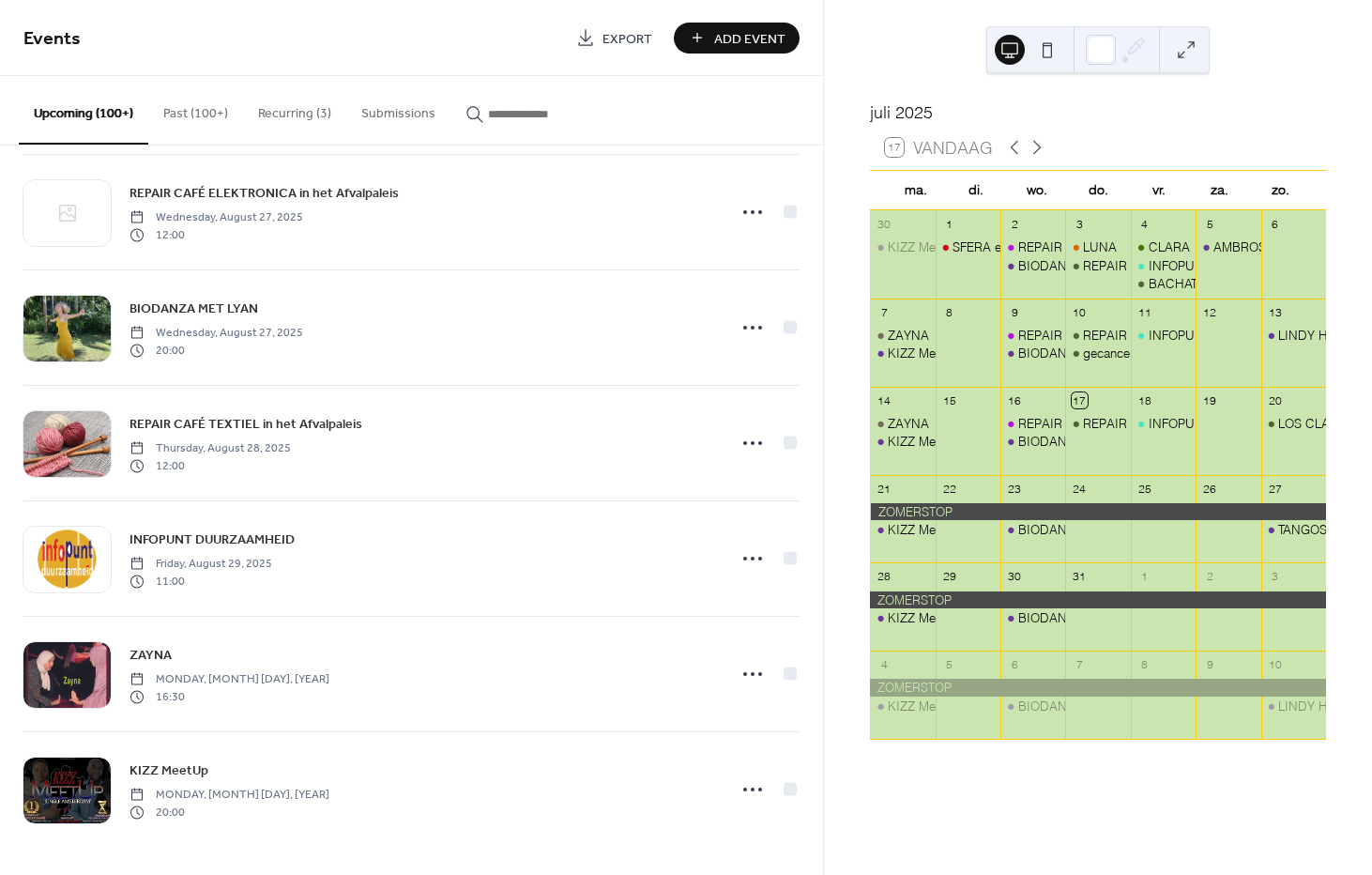 click on "Upcoming (100+)" at bounding box center [84, 110] 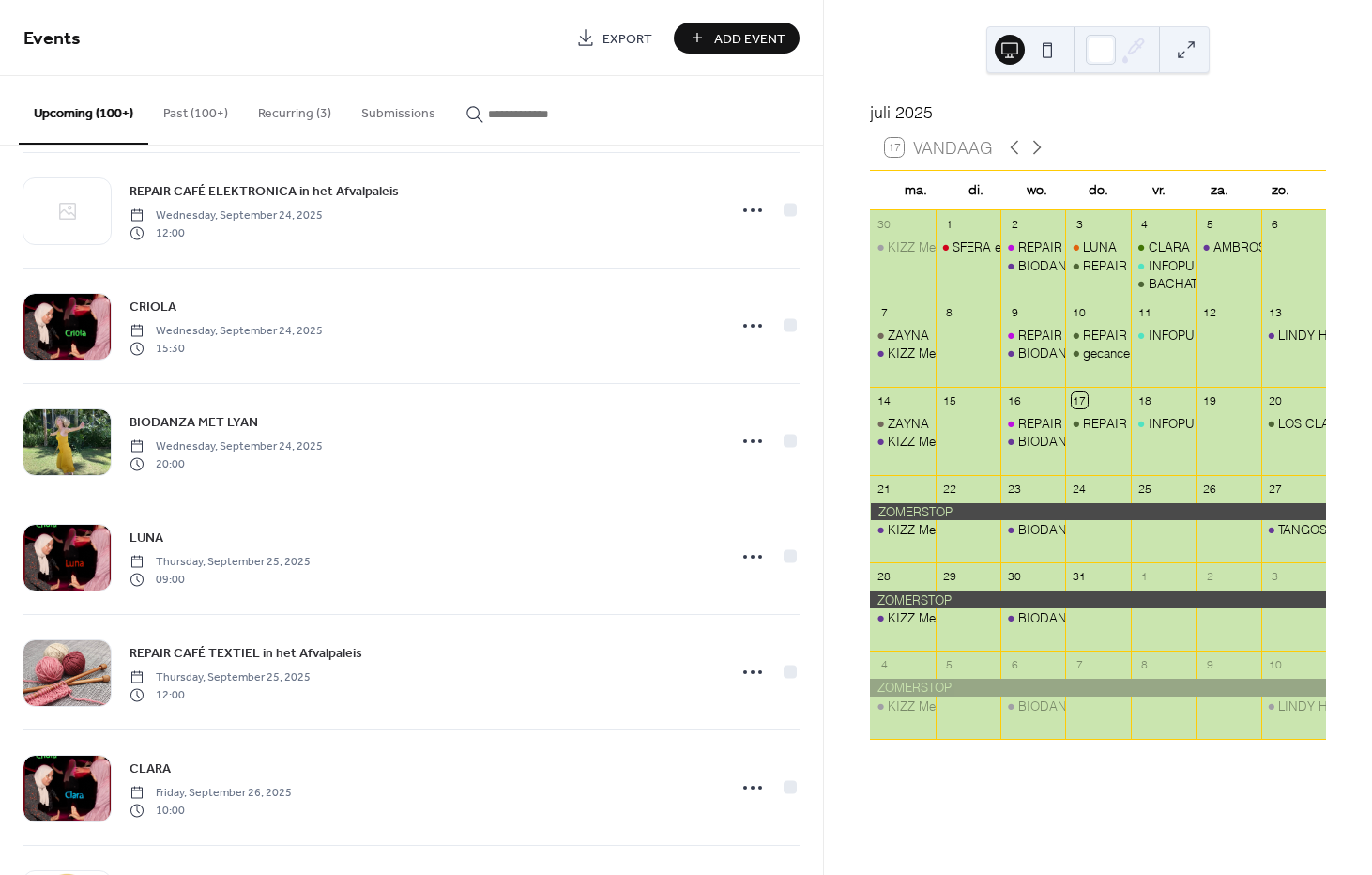 scroll, scrollTop: 7423, scrollLeft: 0, axis: vertical 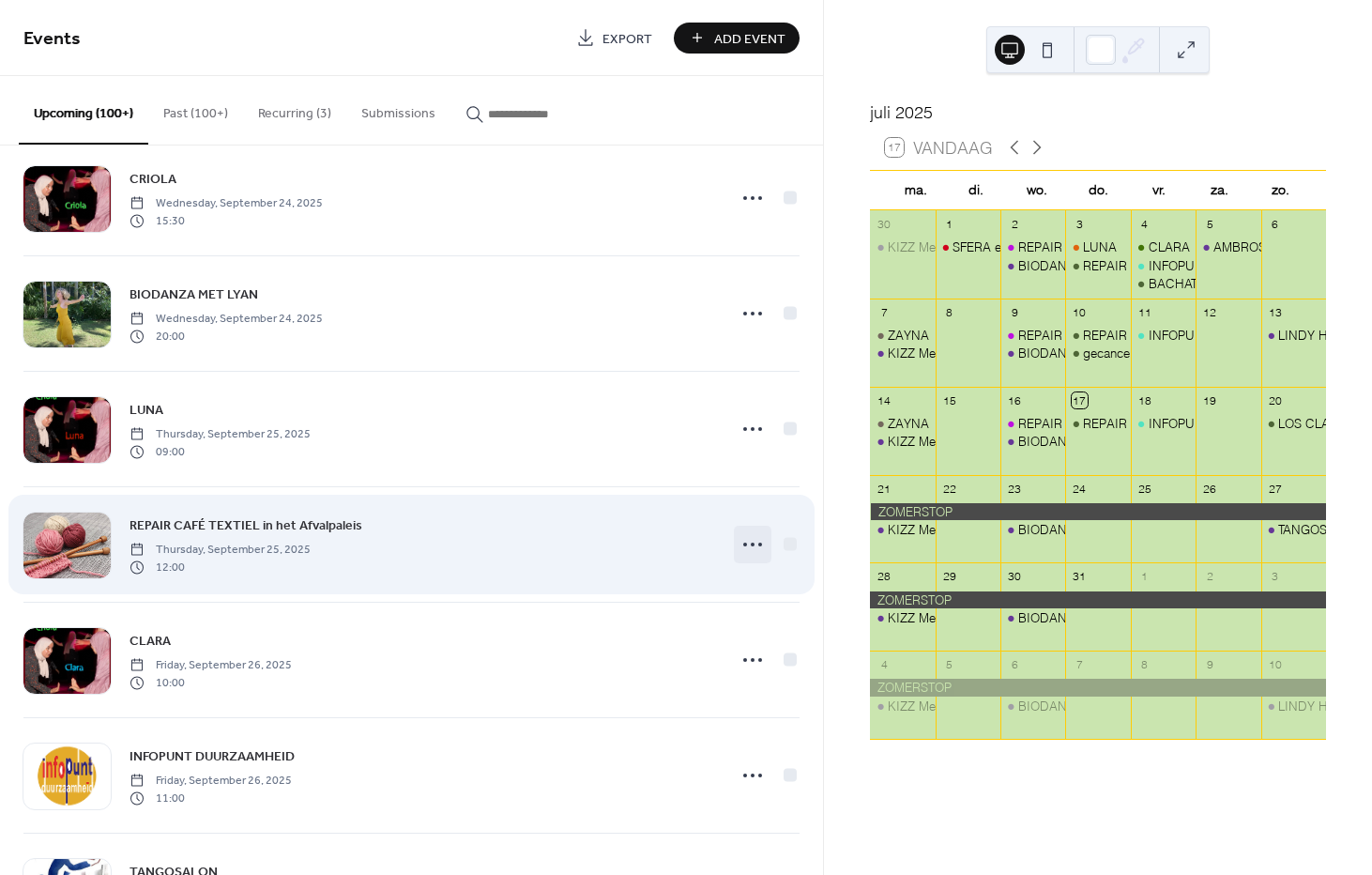 click 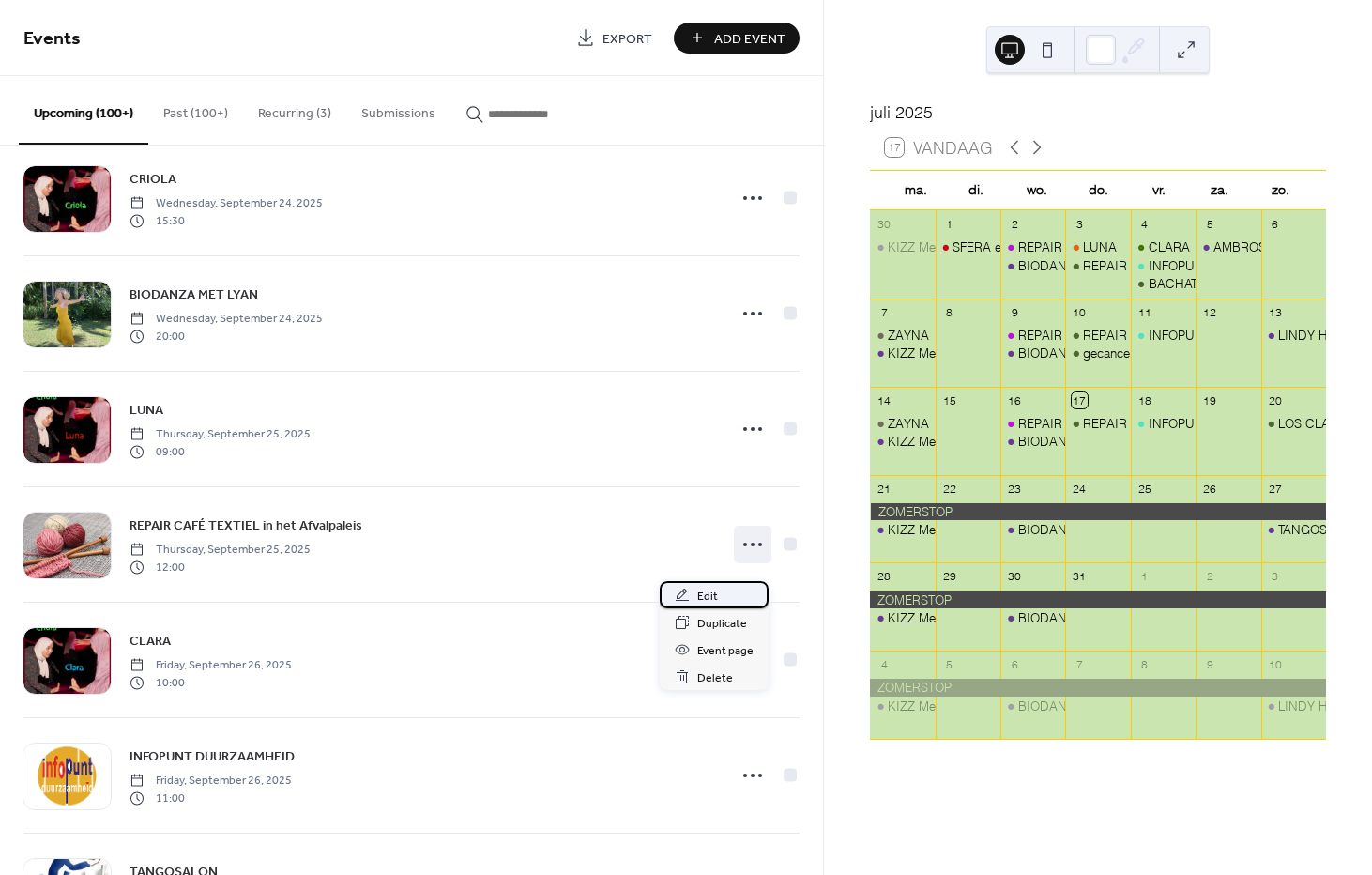 click on "Edit" at bounding box center (714, 594) 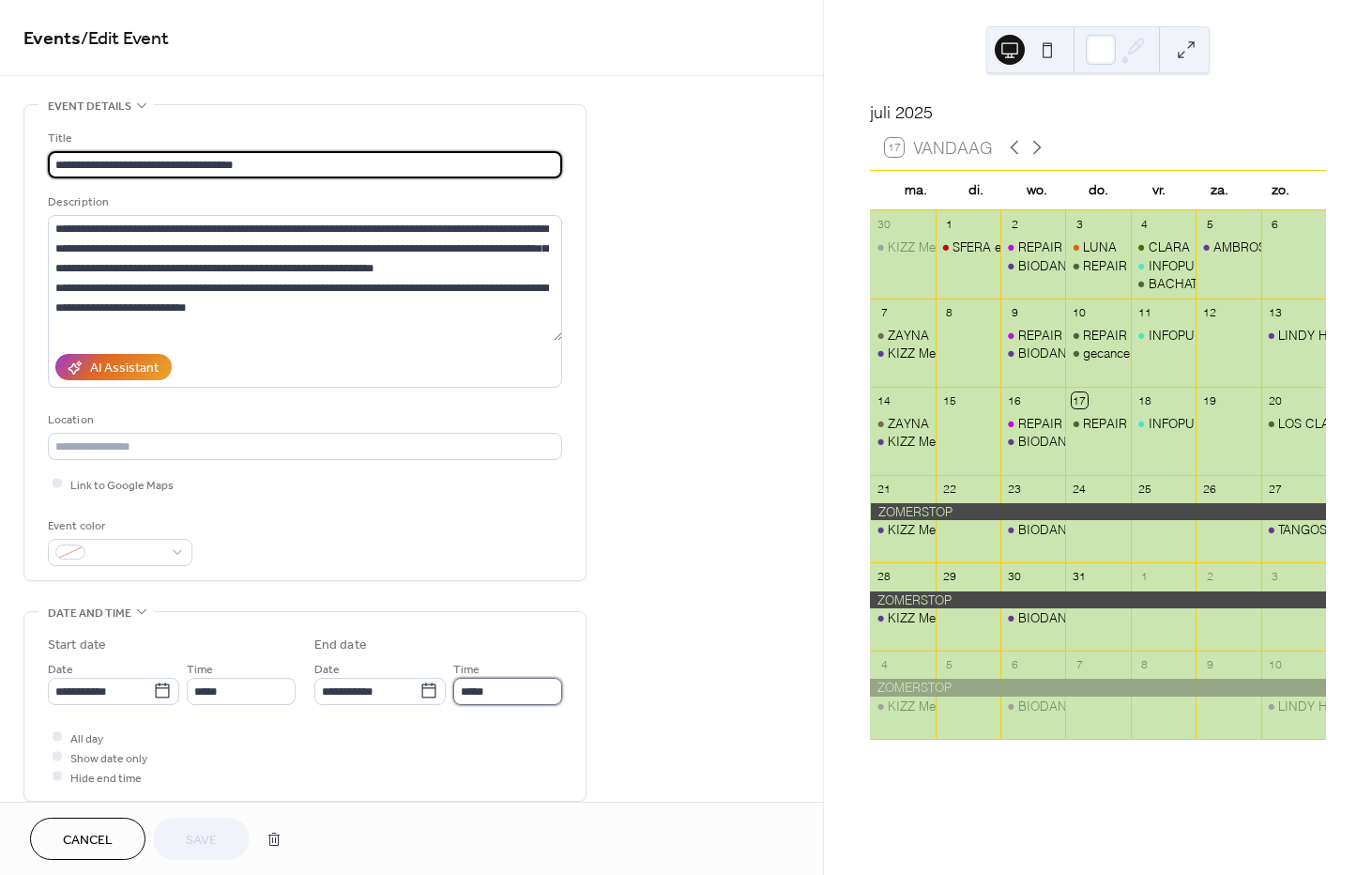 click on "*****" at bounding box center [508, 691] 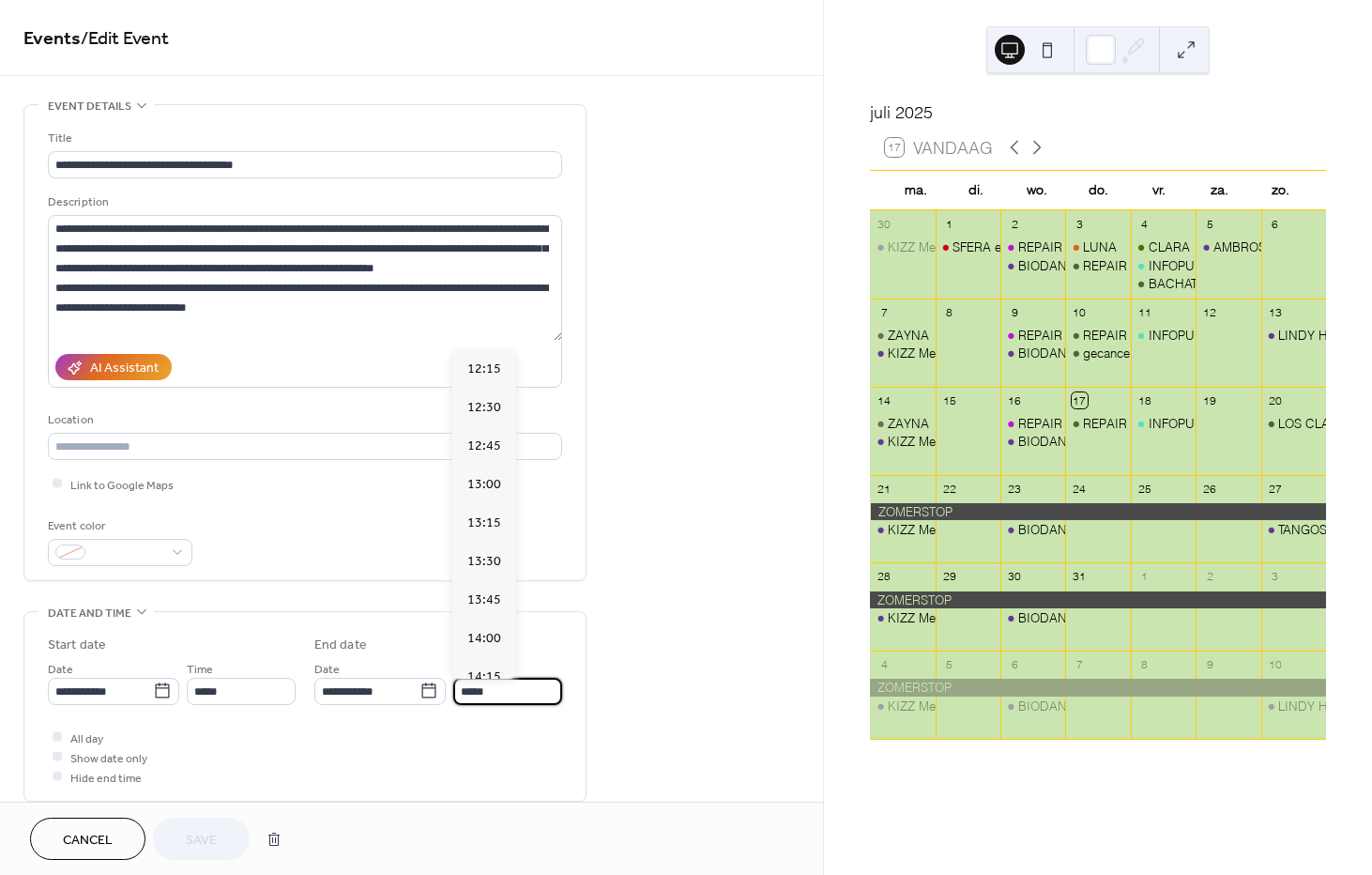 scroll, scrollTop: 556, scrollLeft: 0, axis: vertical 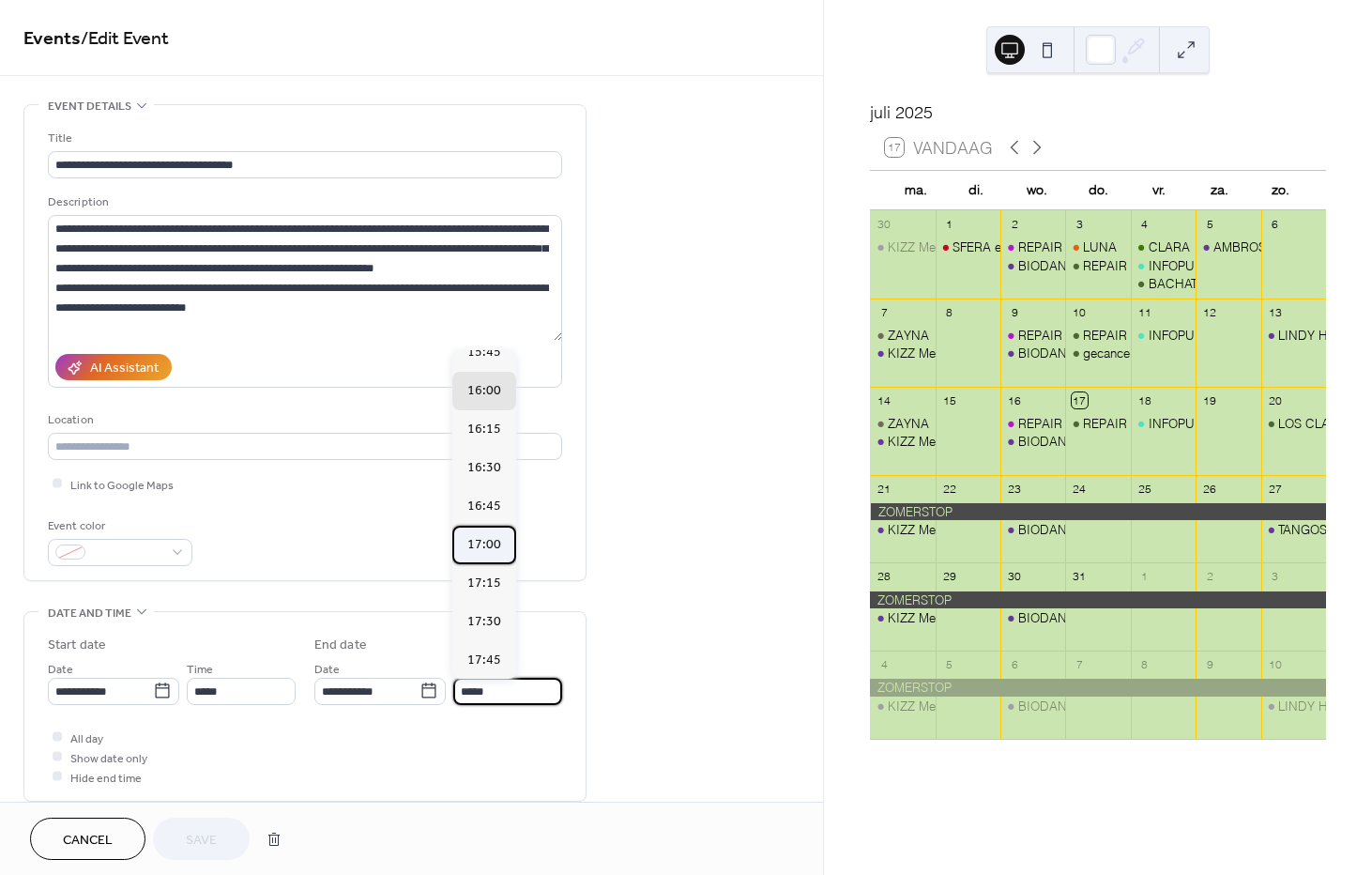 click on "17:00" at bounding box center [484, 544] 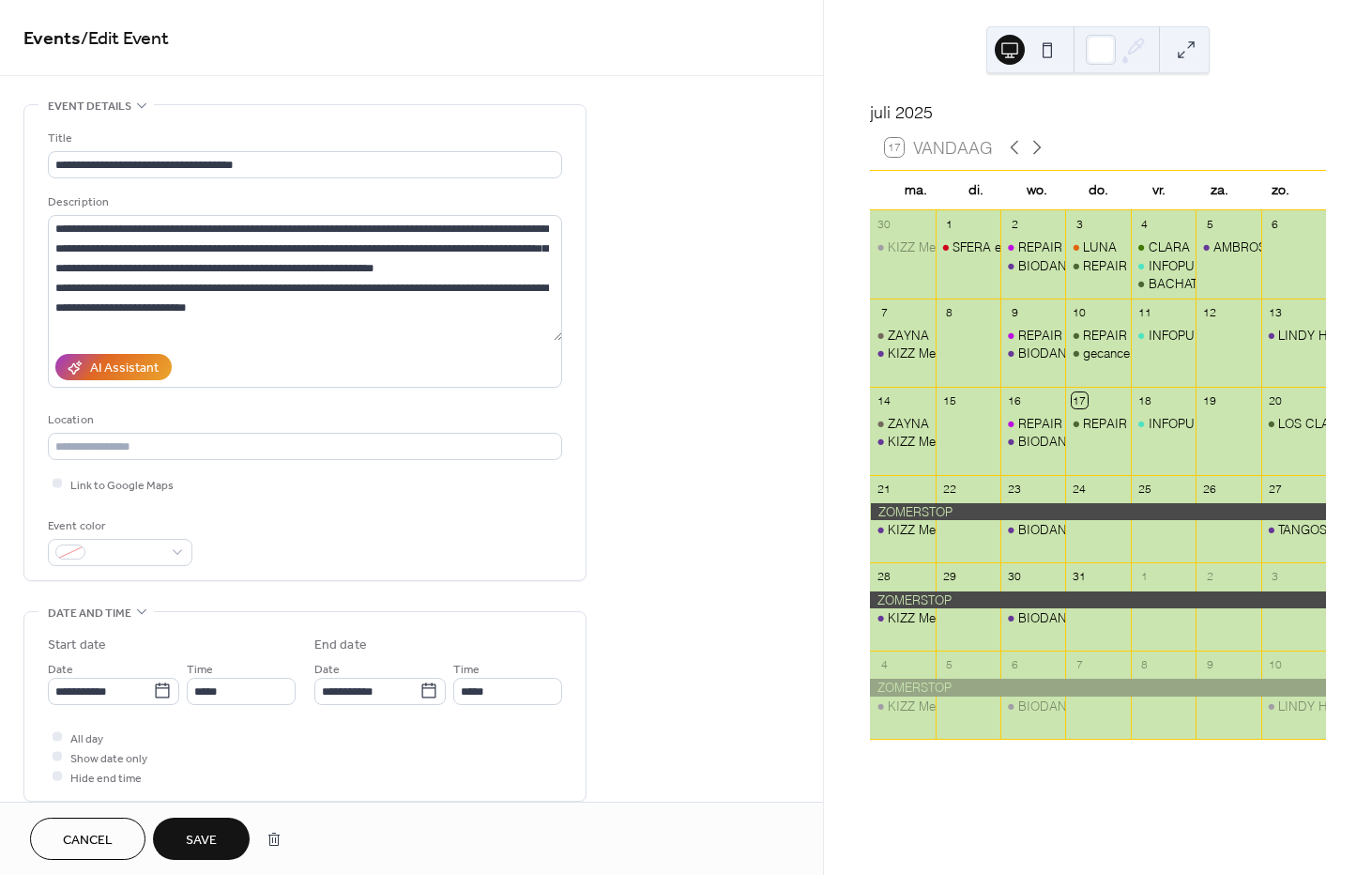 type on "*****" 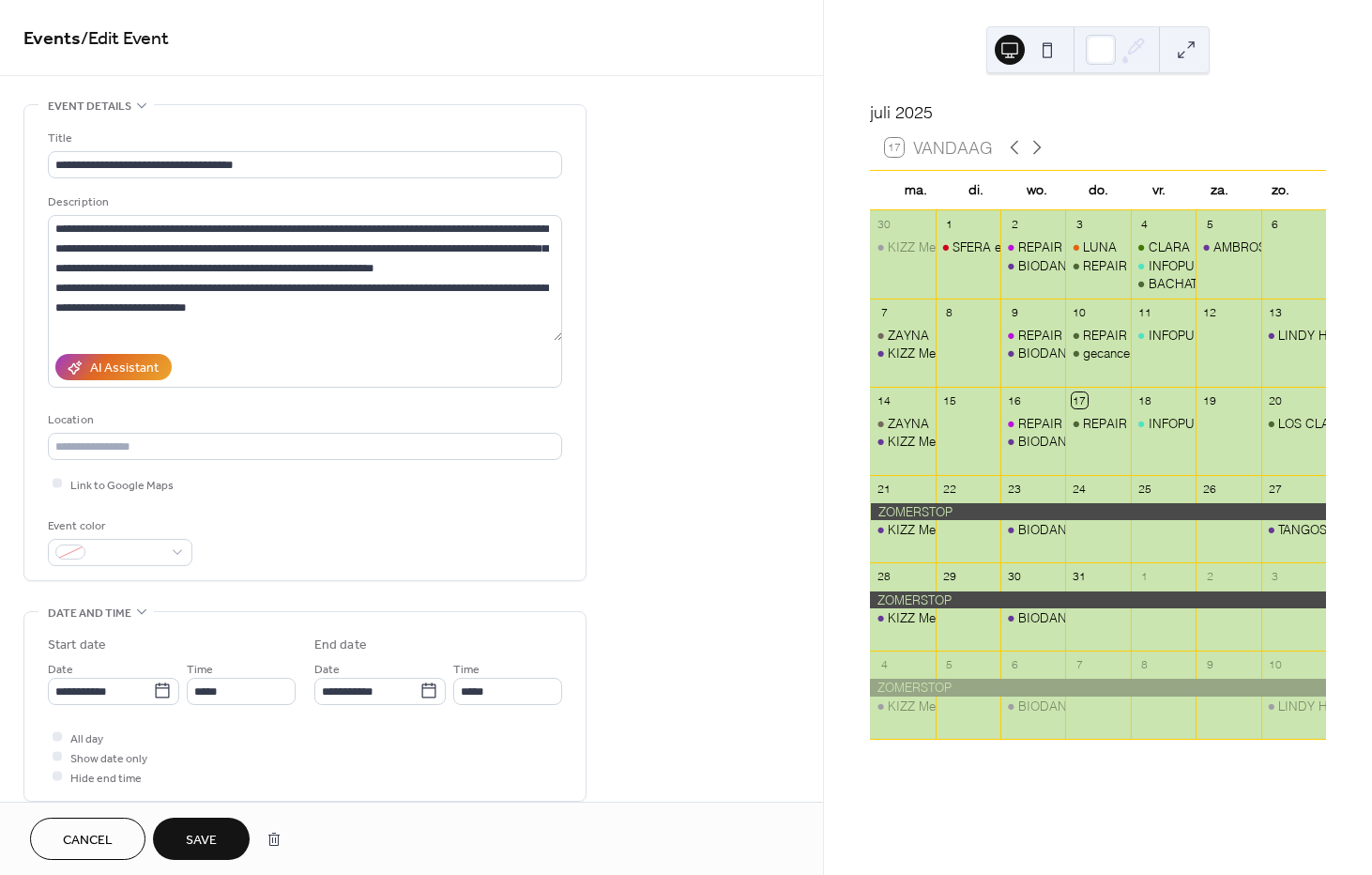 click on "Save" at bounding box center (201, 840) 